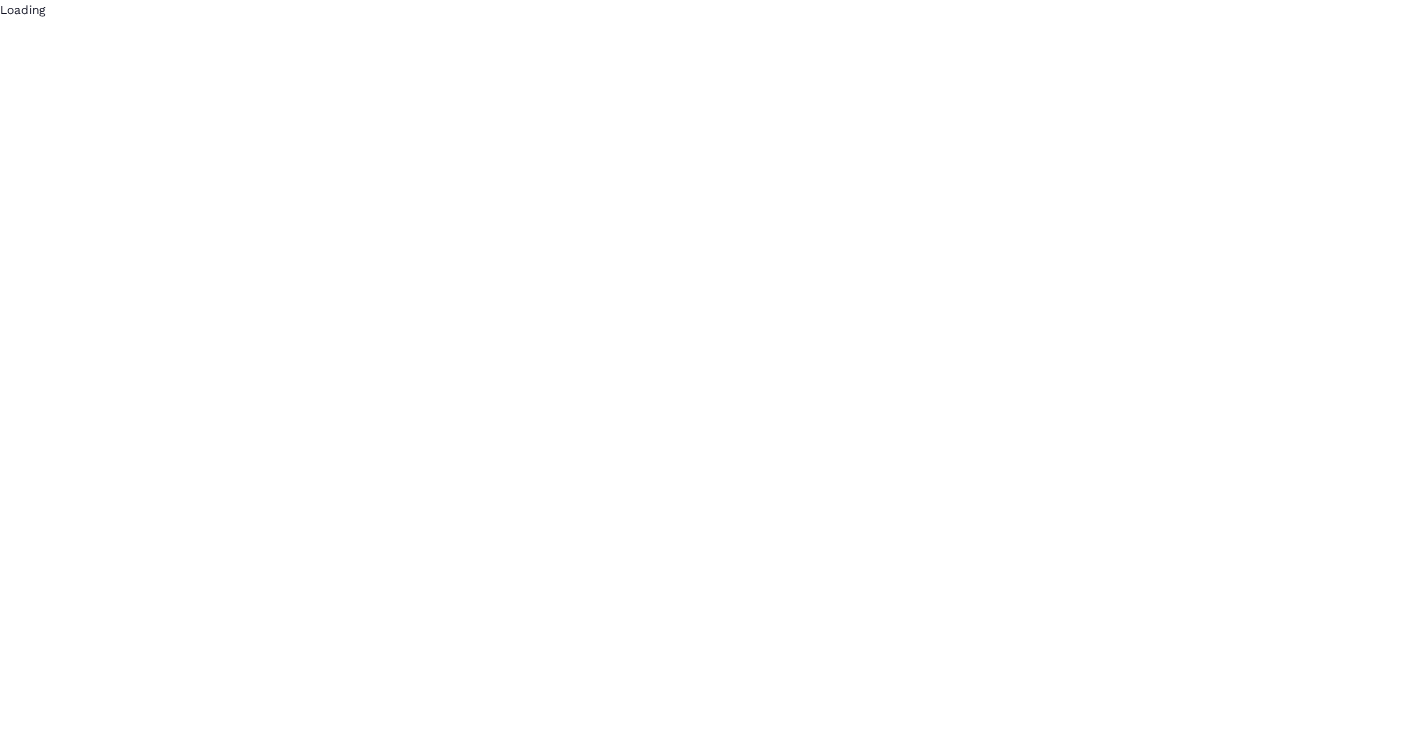 scroll, scrollTop: 0, scrollLeft: 0, axis: both 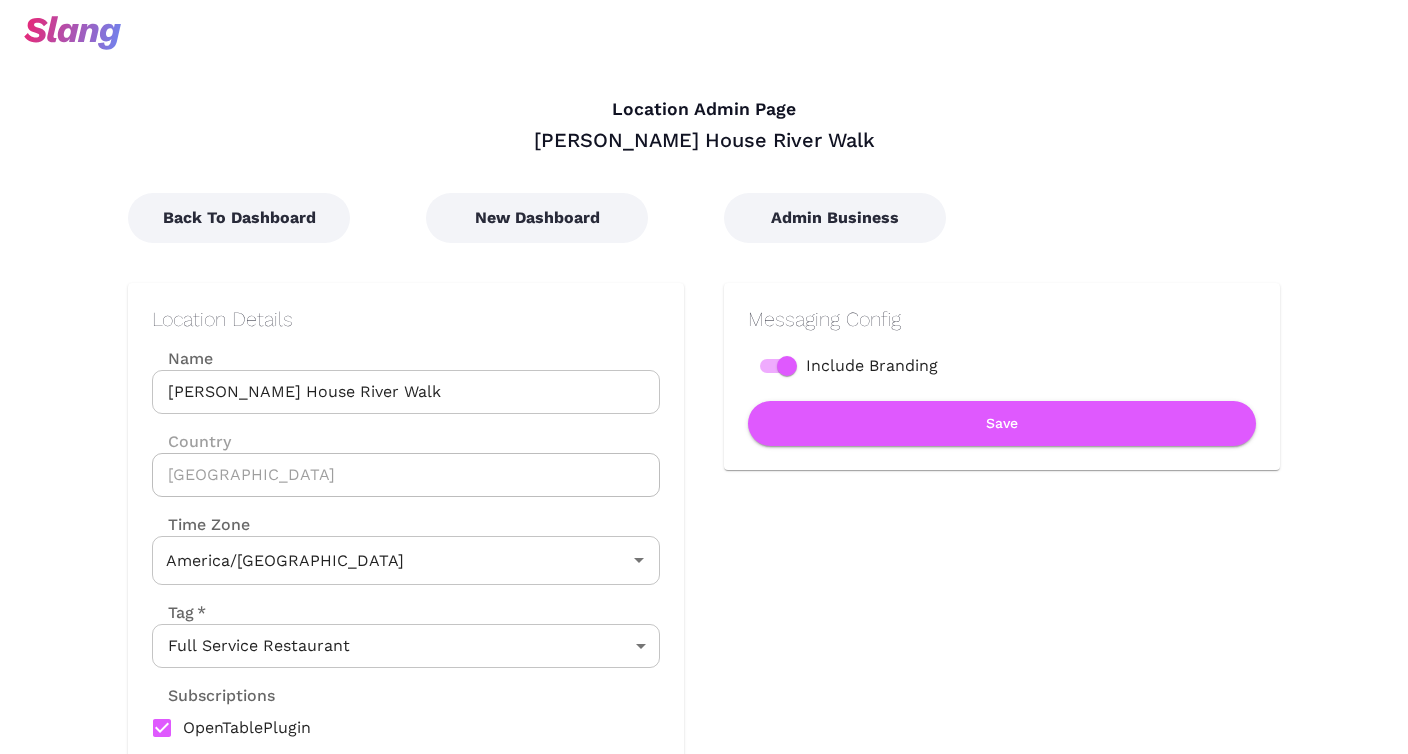 type on "Central Time" 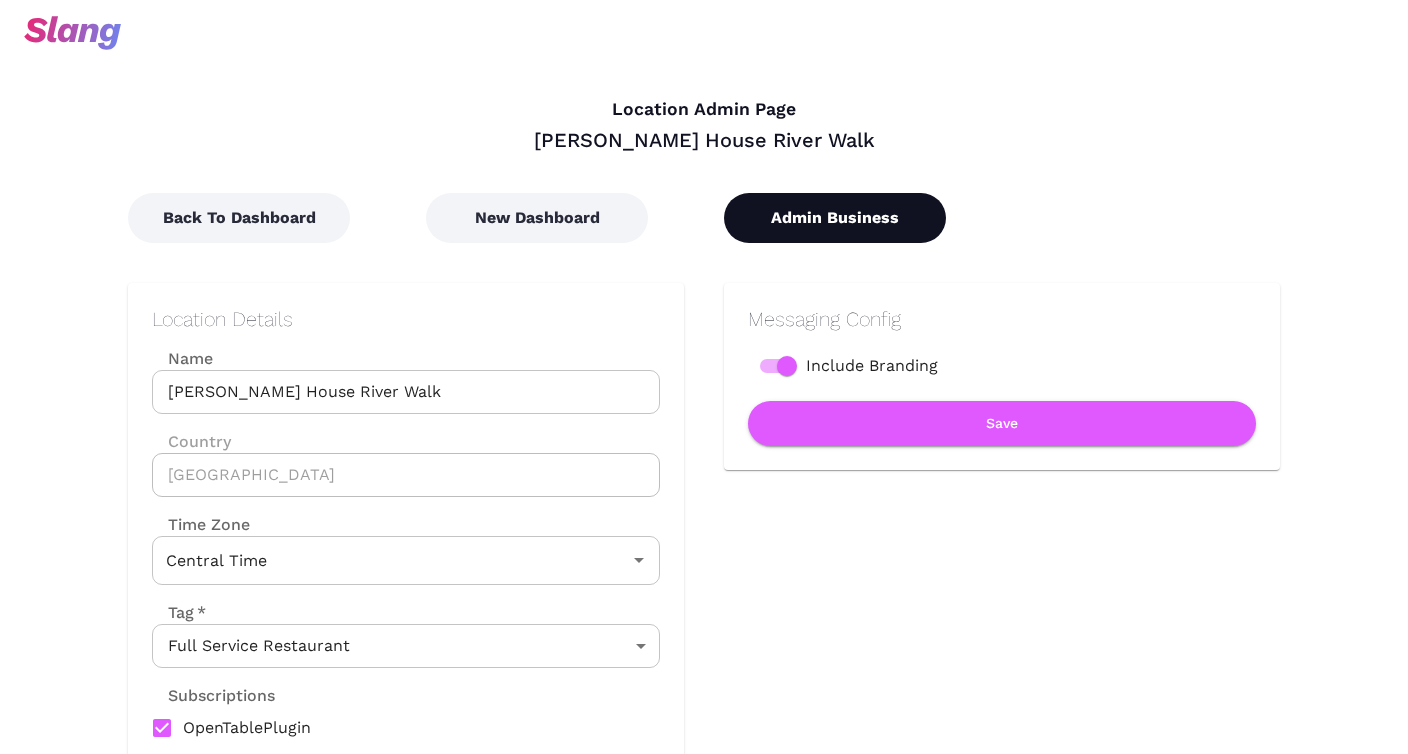 click on "Admin Business" at bounding box center [835, 218] 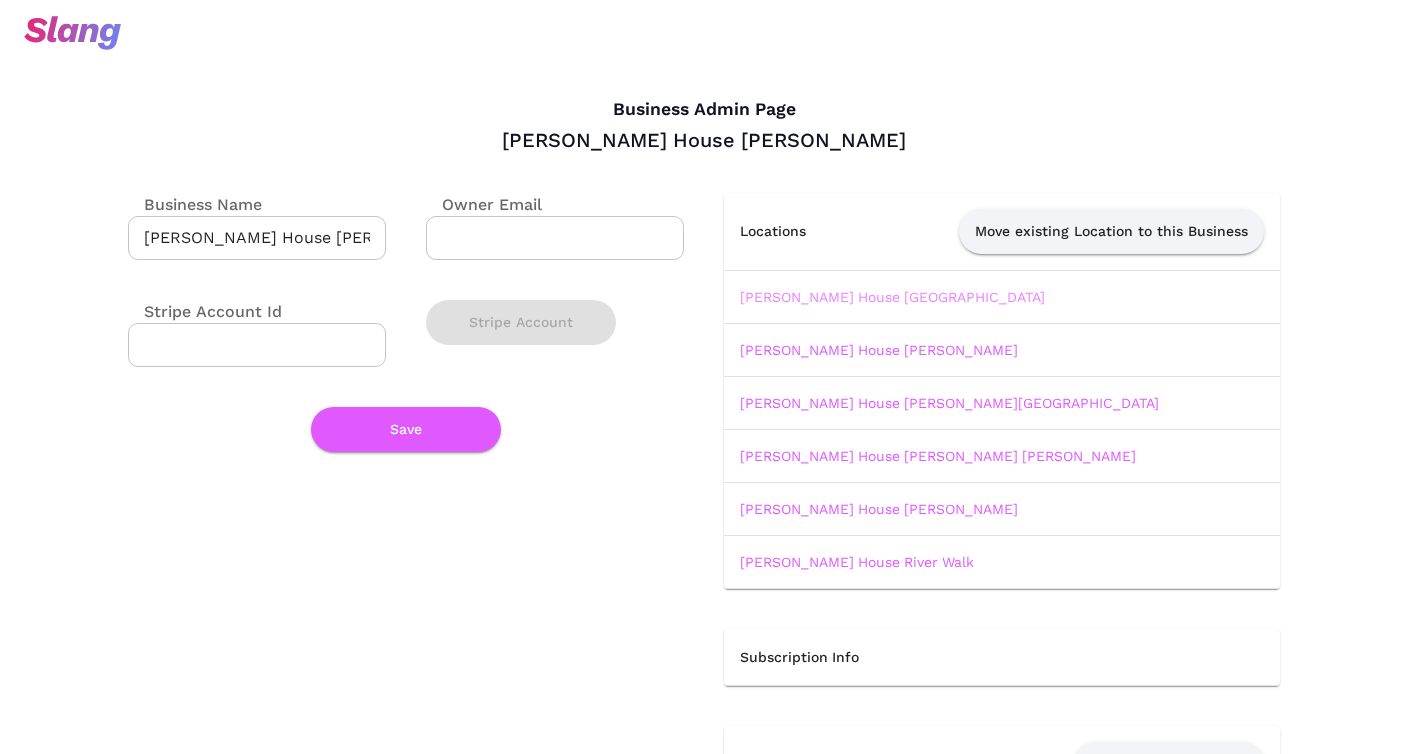 click on "Ruth's Chris Steak House Downtown Toronto" at bounding box center [892, 297] 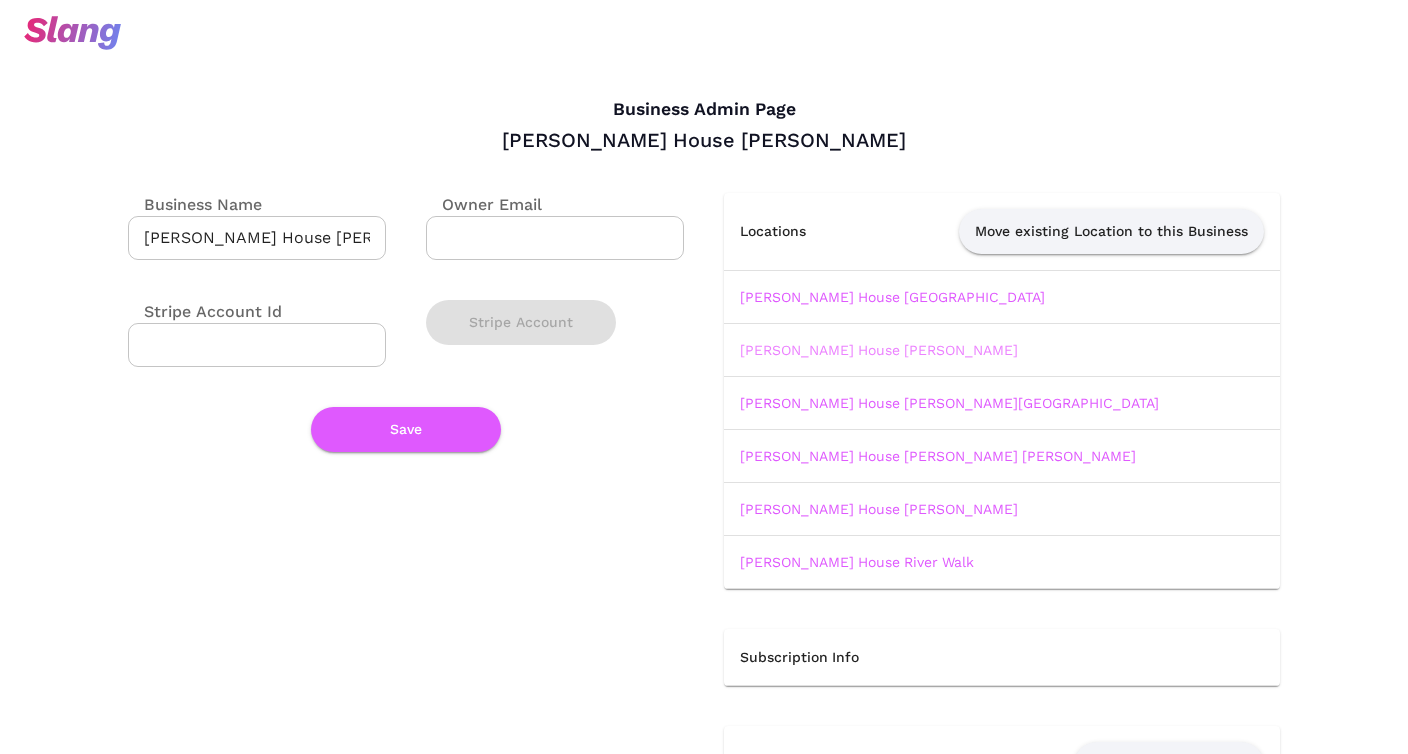 click on "Ruth's Chris Steak House Markham" at bounding box center [879, 350] 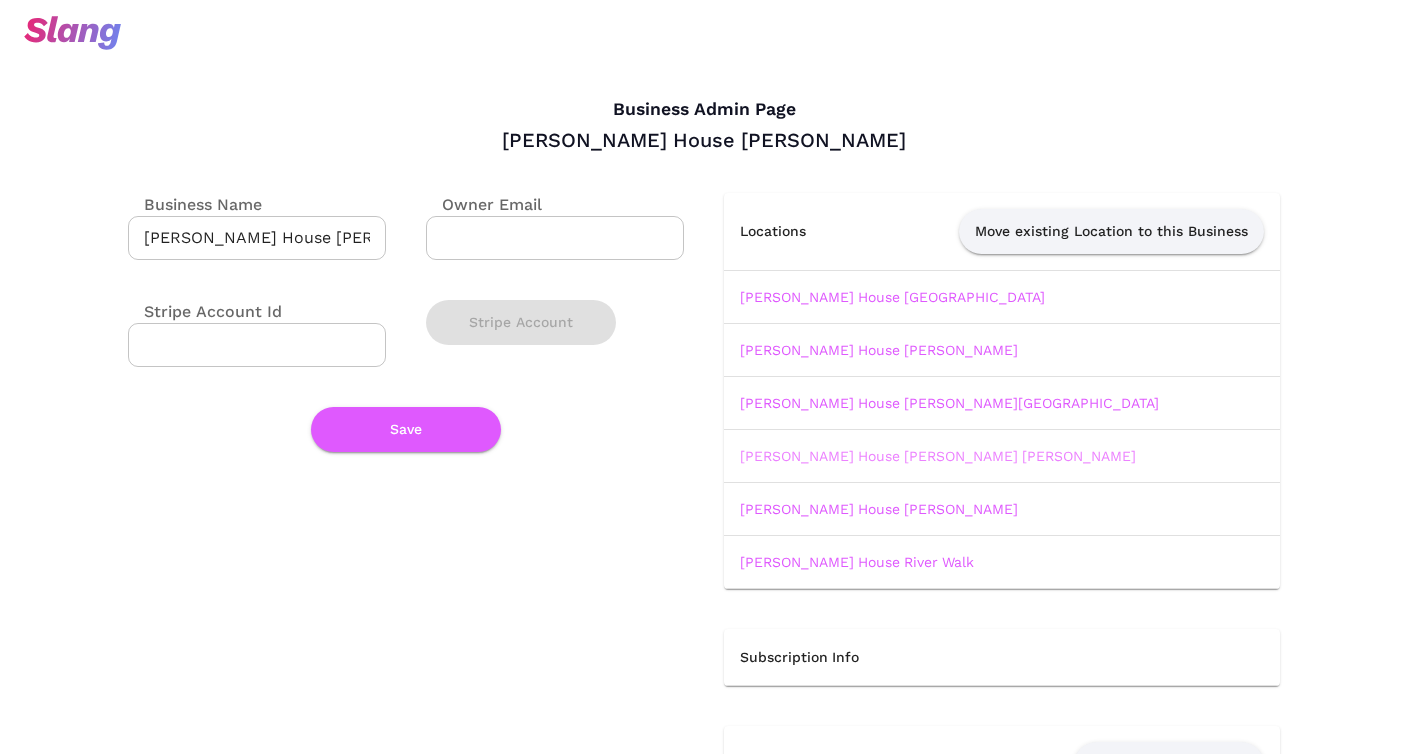 click on "[PERSON_NAME] House [PERSON_NAME] [PERSON_NAME]" at bounding box center (938, 456) 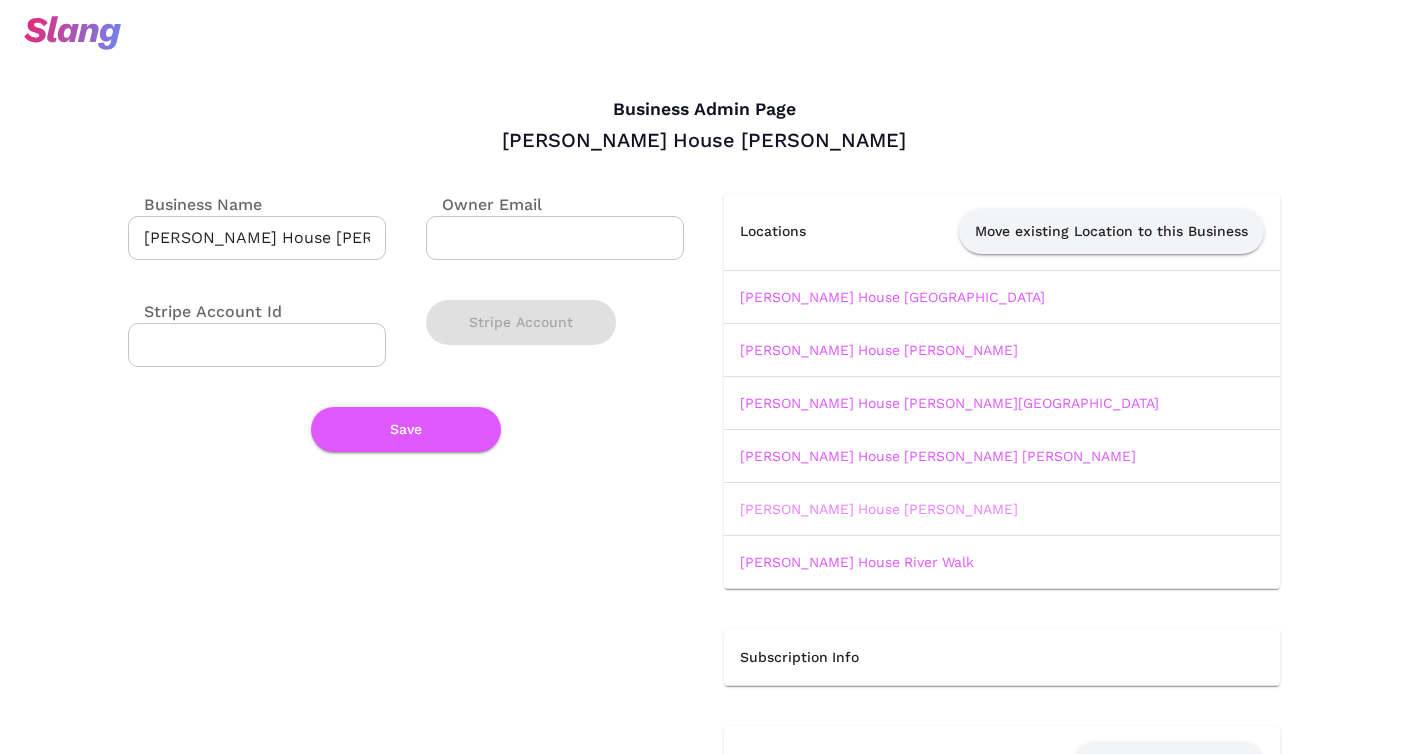 click on "[PERSON_NAME] House [PERSON_NAME]" at bounding box center [879, 509] 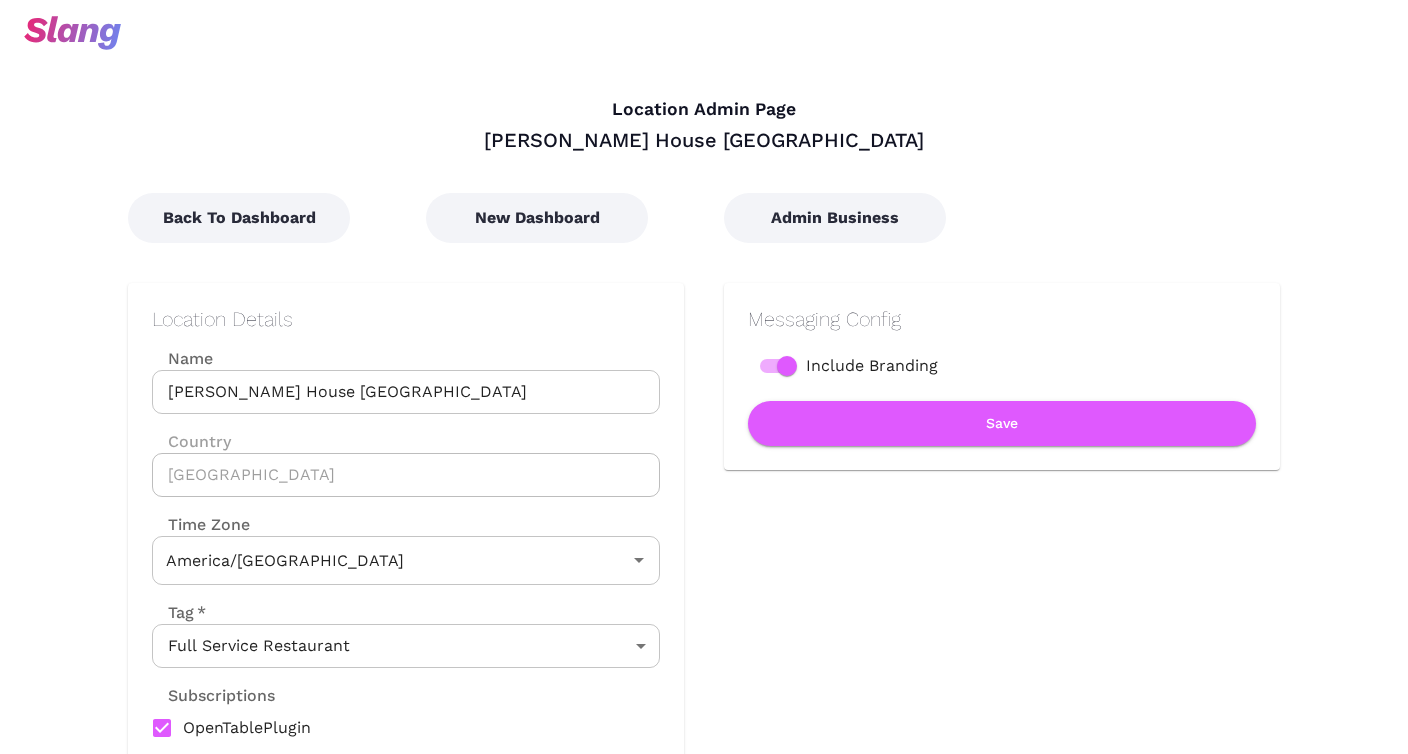 type on "Eastern Time" 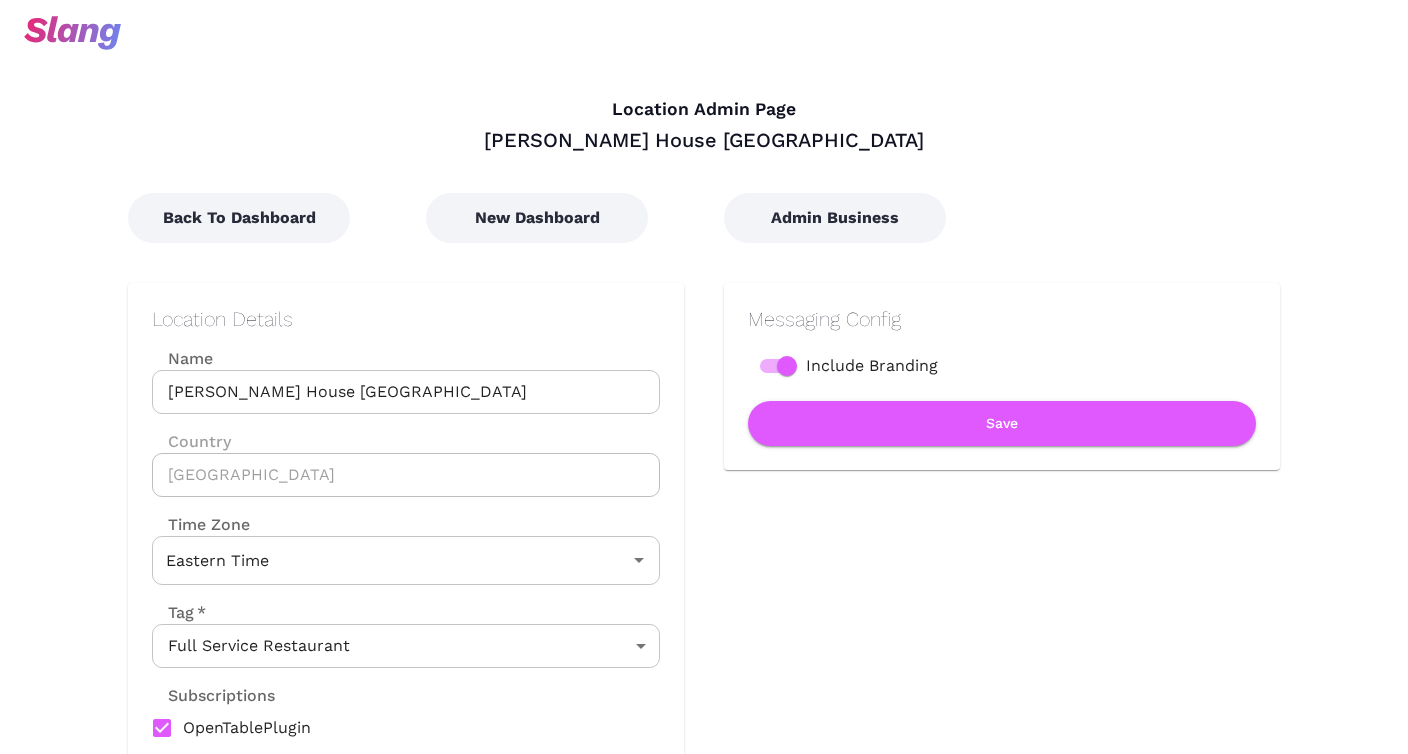 scroll, scrollTop: 0, scrollLeft: 0, axis: both 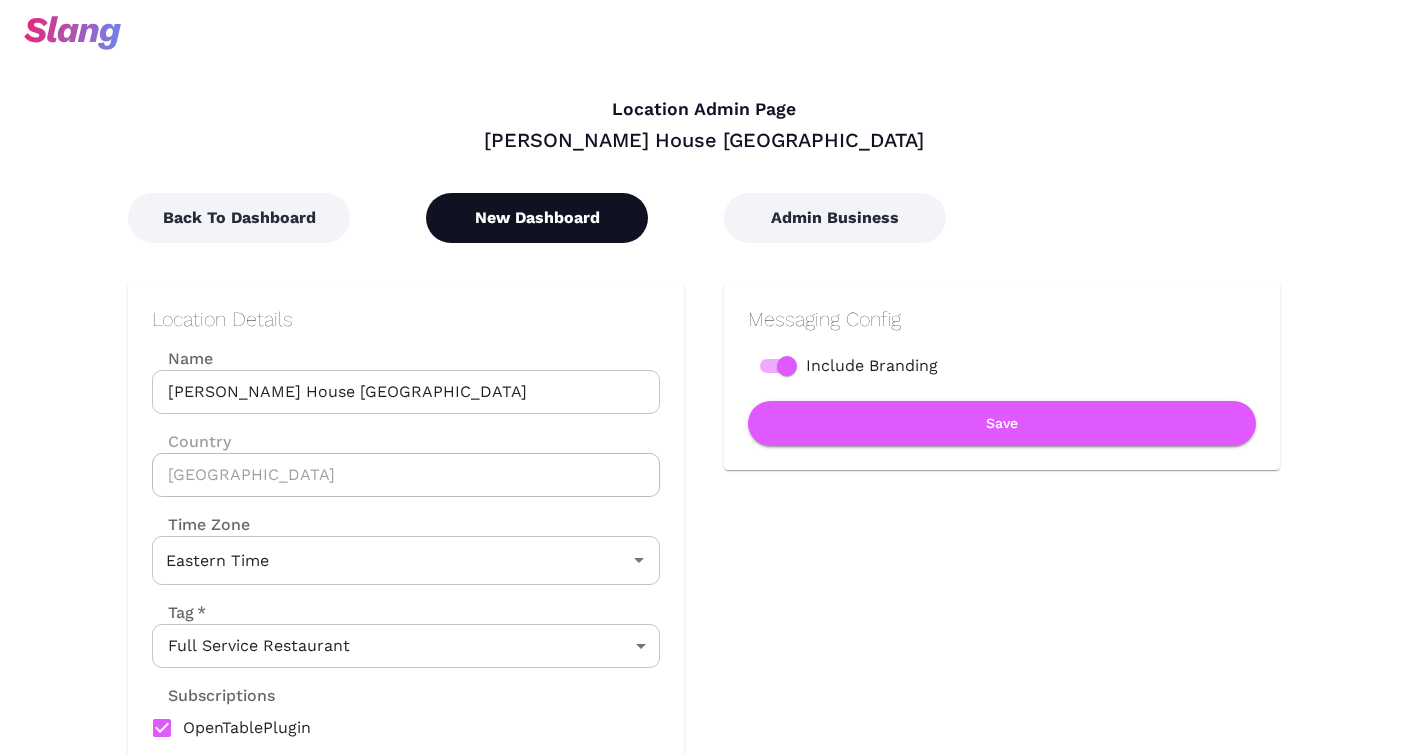 click on "New Dashboard" at bounding box center (537, 218) 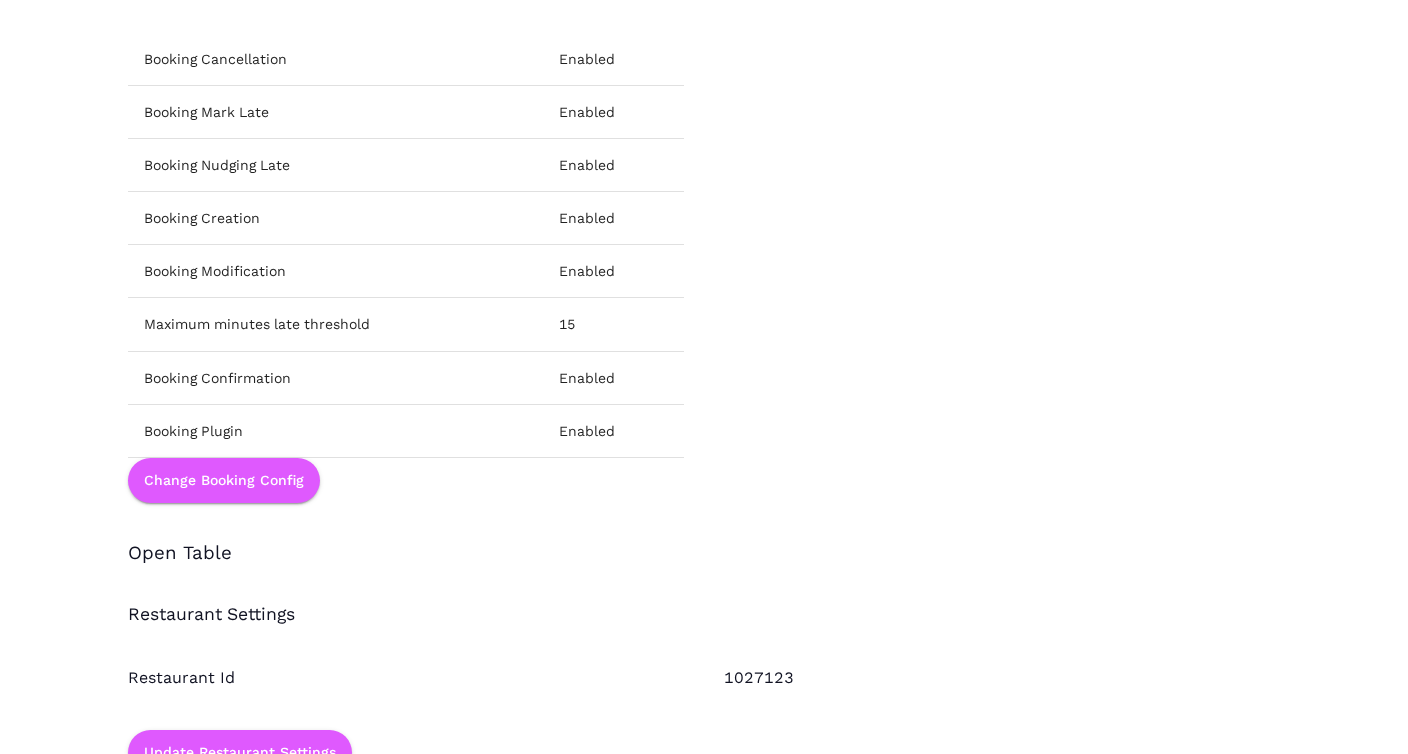 scroll, scrollTop: 2767, scrollLeft: 0, axis: vertical 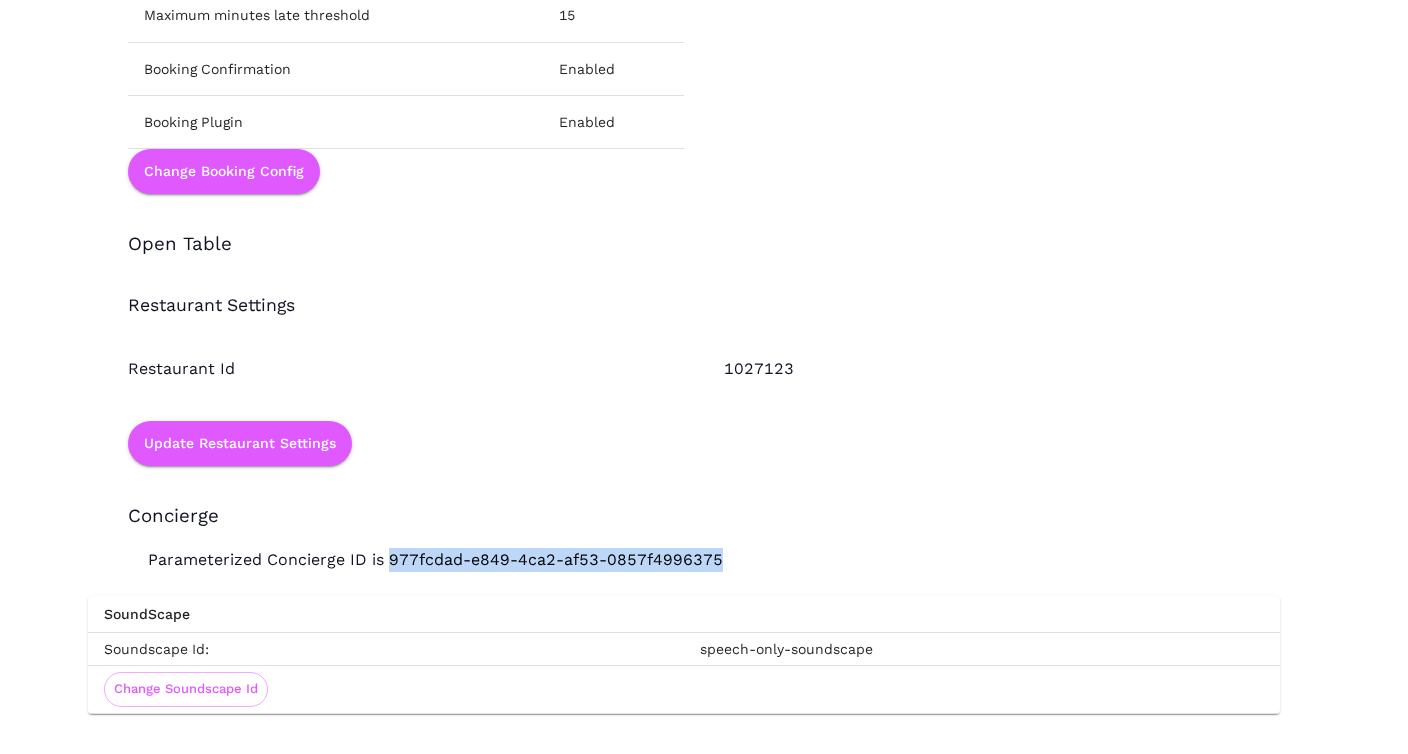 drag, startPoint x: 387, startPoint y: 554, endPoint x: 716, endPoint y: 562, distance: 329.09726 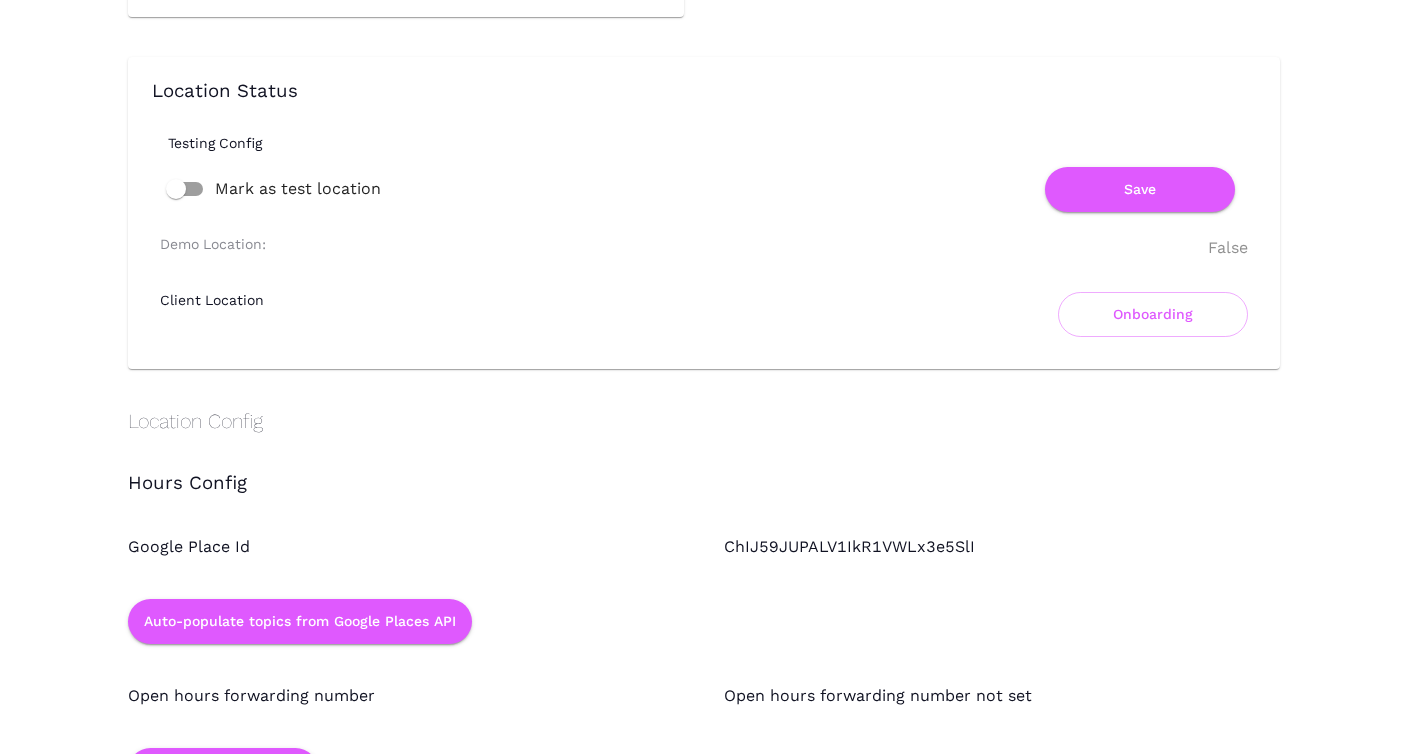 scroll, scrollTop: 1239, scrollLeft: 0, axis: vertical 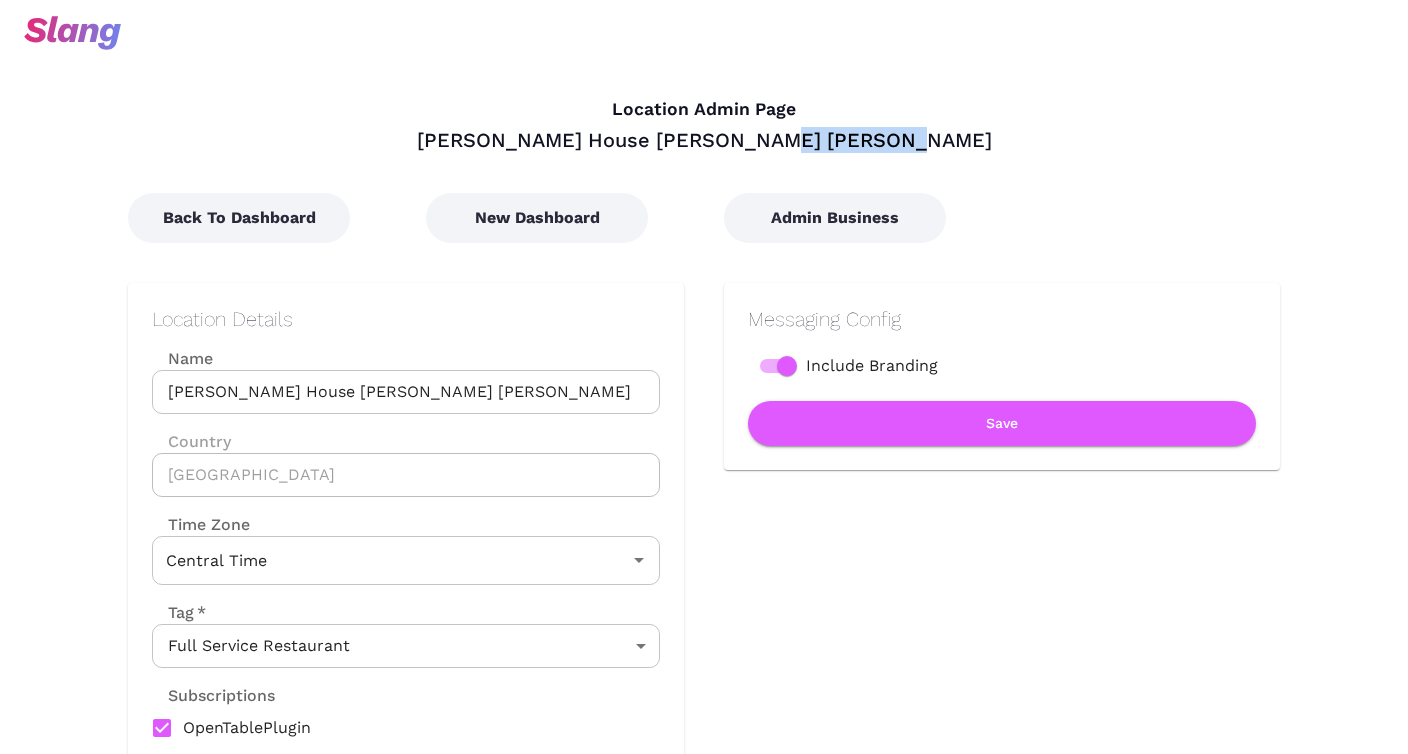 drag, startPoint x: 921, startPoint y: 137, endPoint x: 807, endPoint y: 138, distance: 114.00439 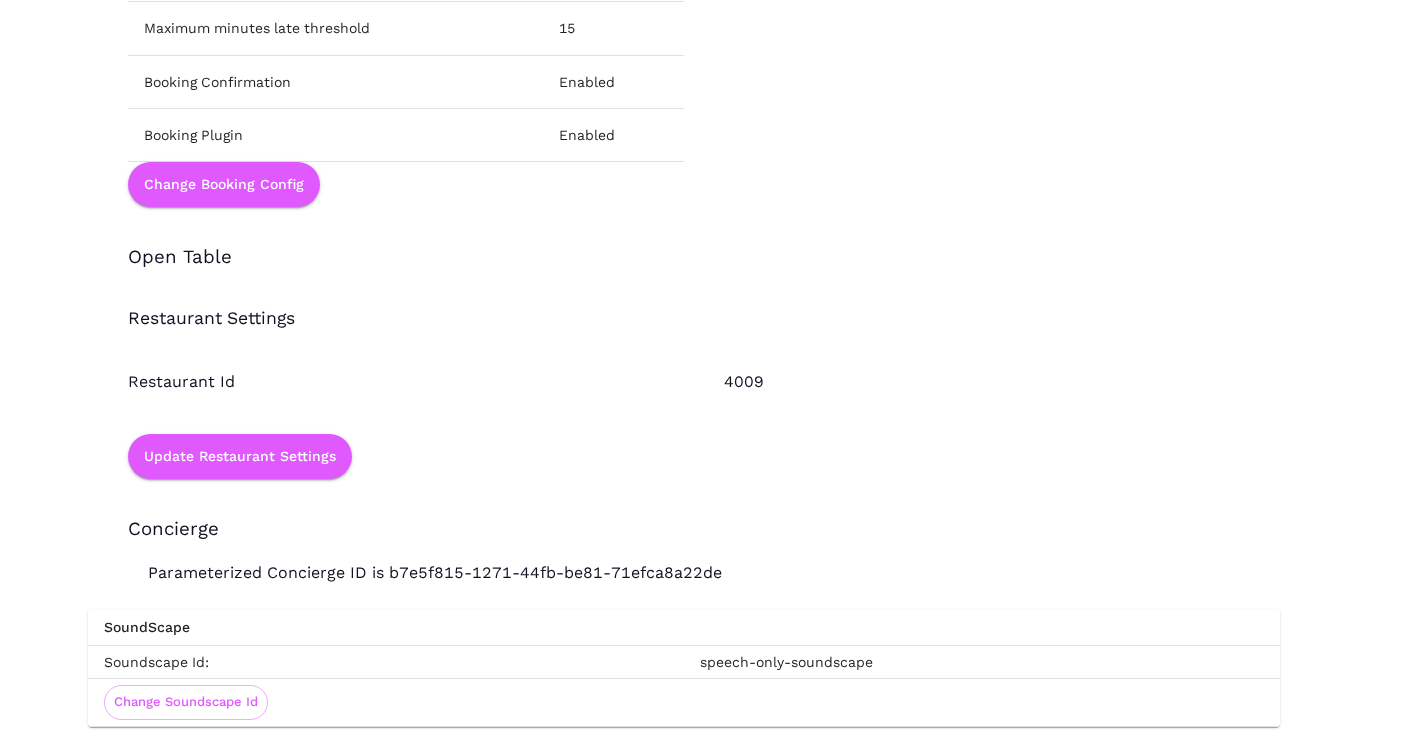 scroll, scrollTop: 2767, scrollLeft: 0, axis: vertical 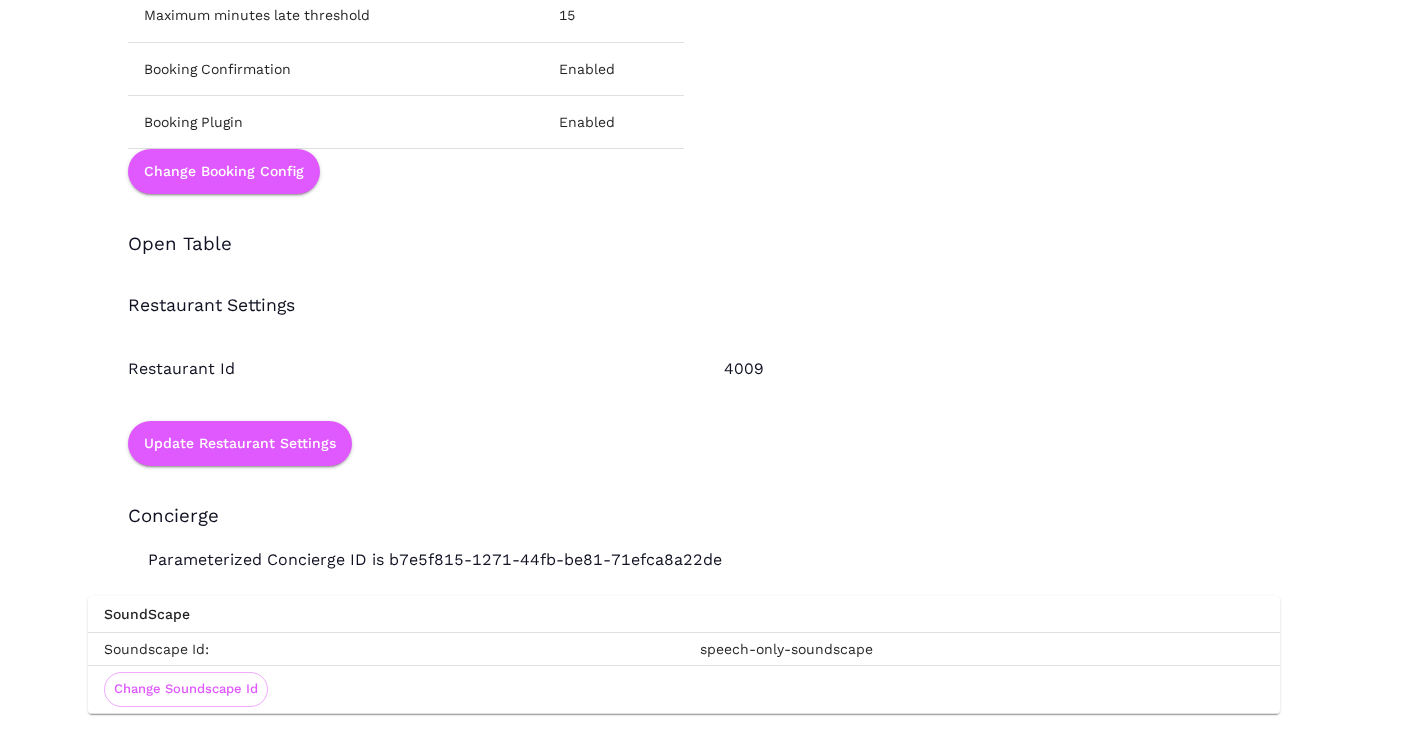 click on "Parameterized Concierge ID is b7e5f815-1271-44fb-be81-71efca8a22de" at bounding box center [684, 550] 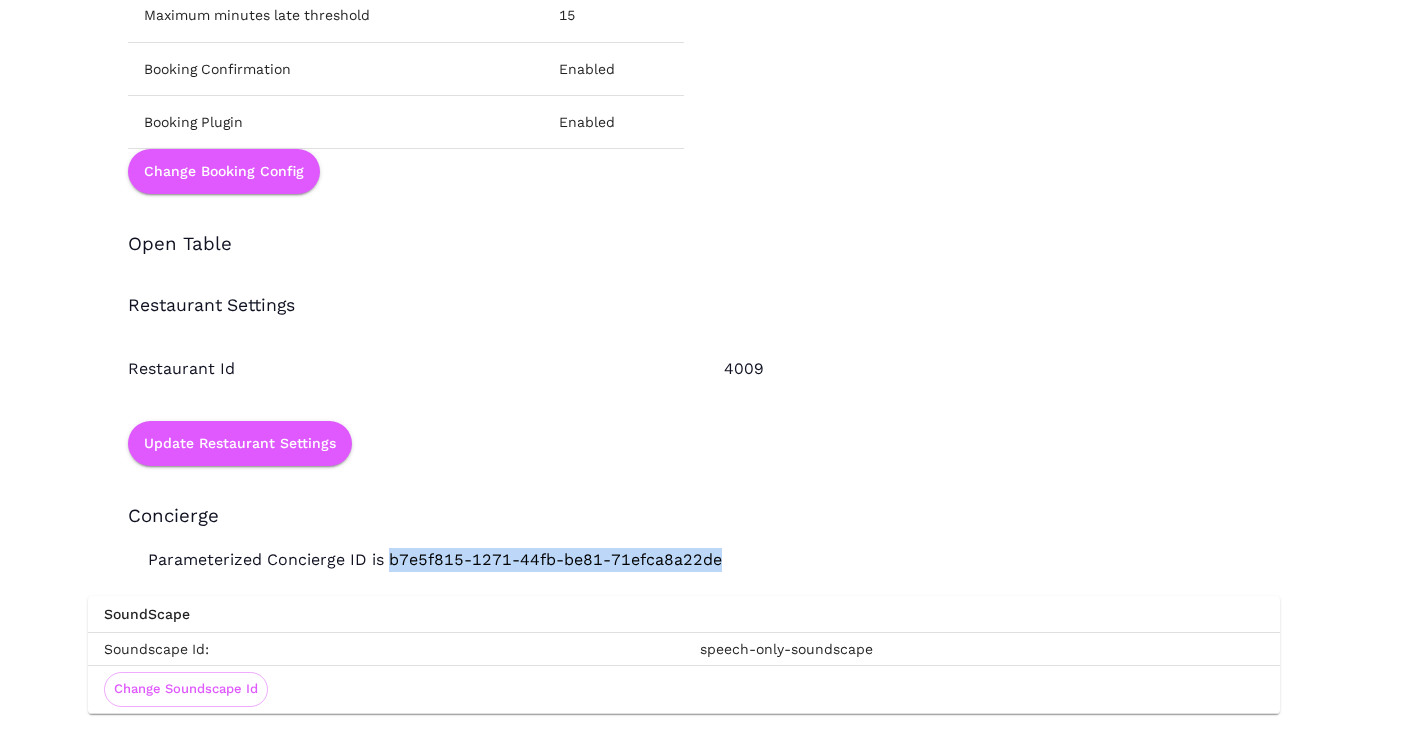 click on "Parameterized Concierge ID is b7e5f815-1271-44fb-be81-71efca8a22de" at bounding box center (684, 550) 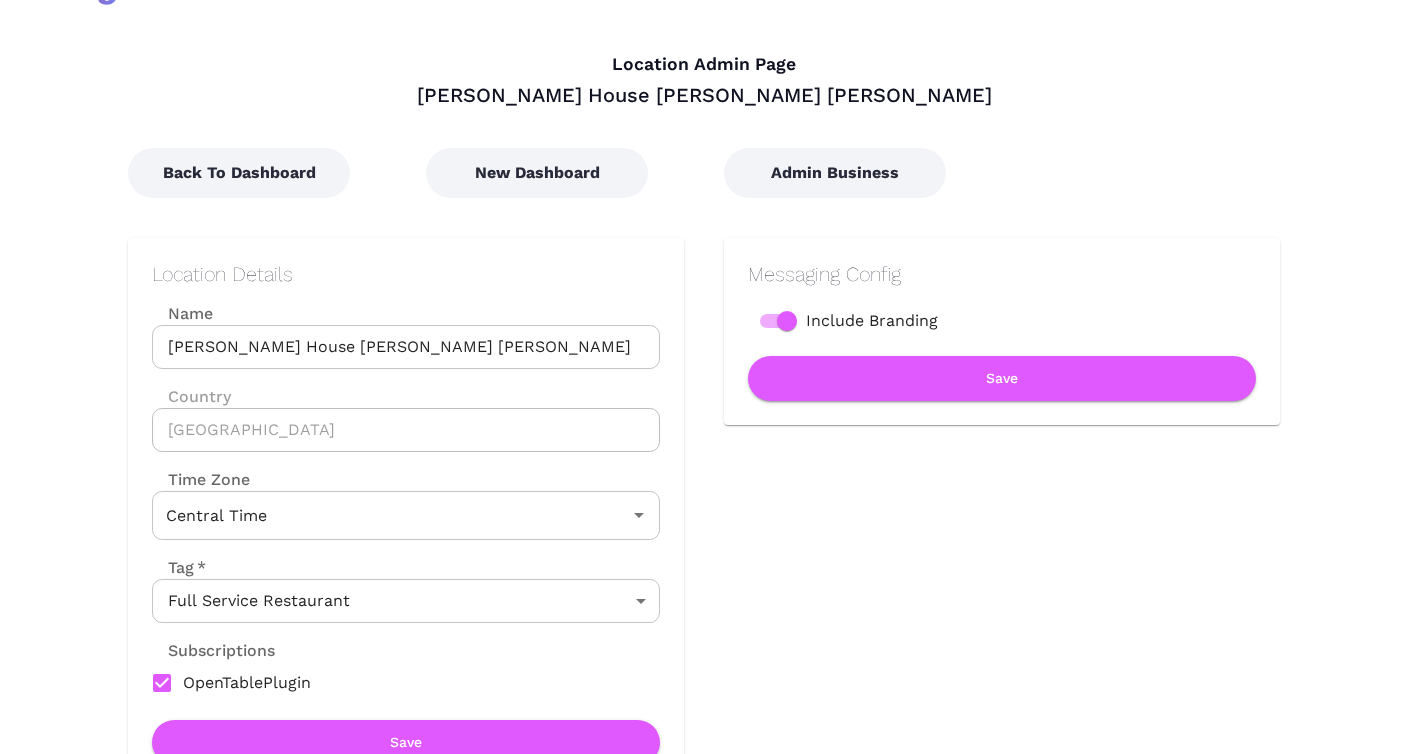 scroll, scrollTop: 0, scrollLeft: 0, axis: both 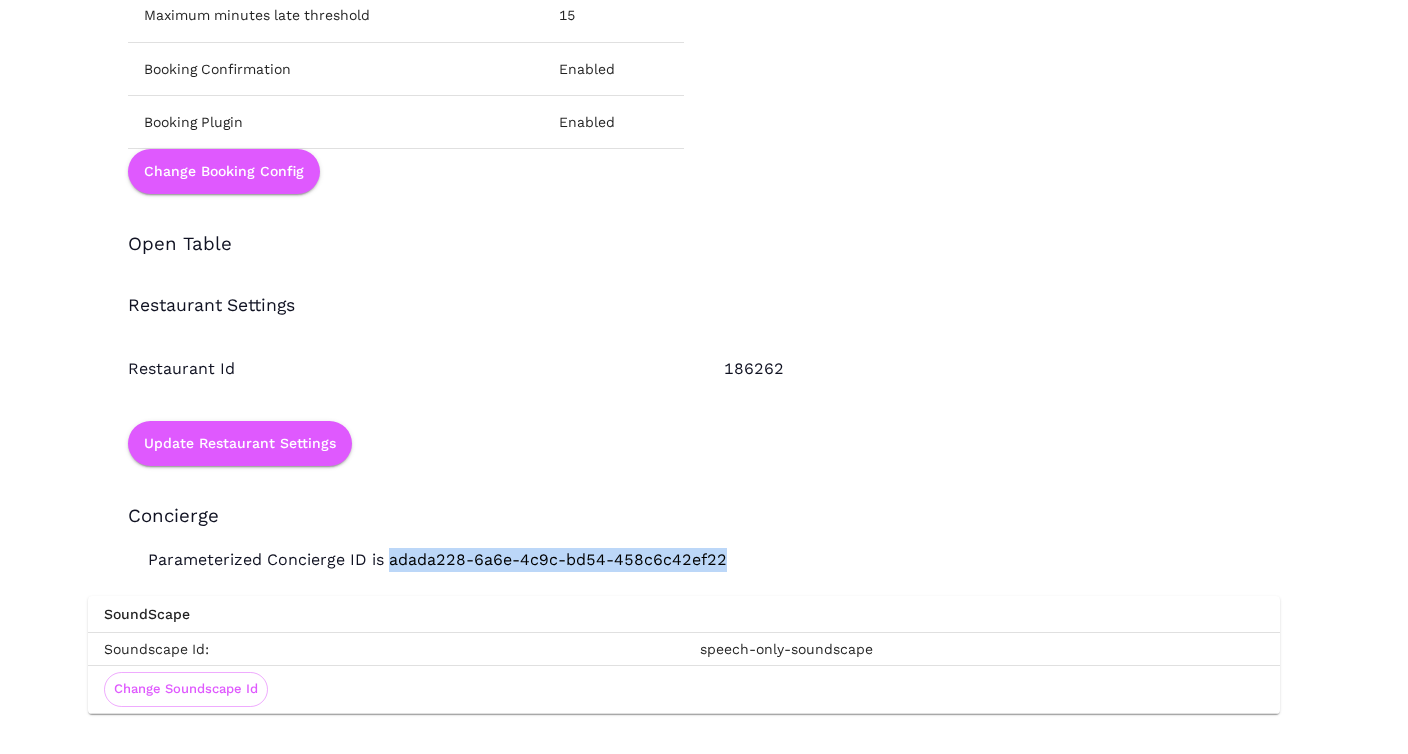 drag, startPoint x: 716, startPoint y: 556, endPoint x: 386, endPoint y: 555, distance: 330.00153 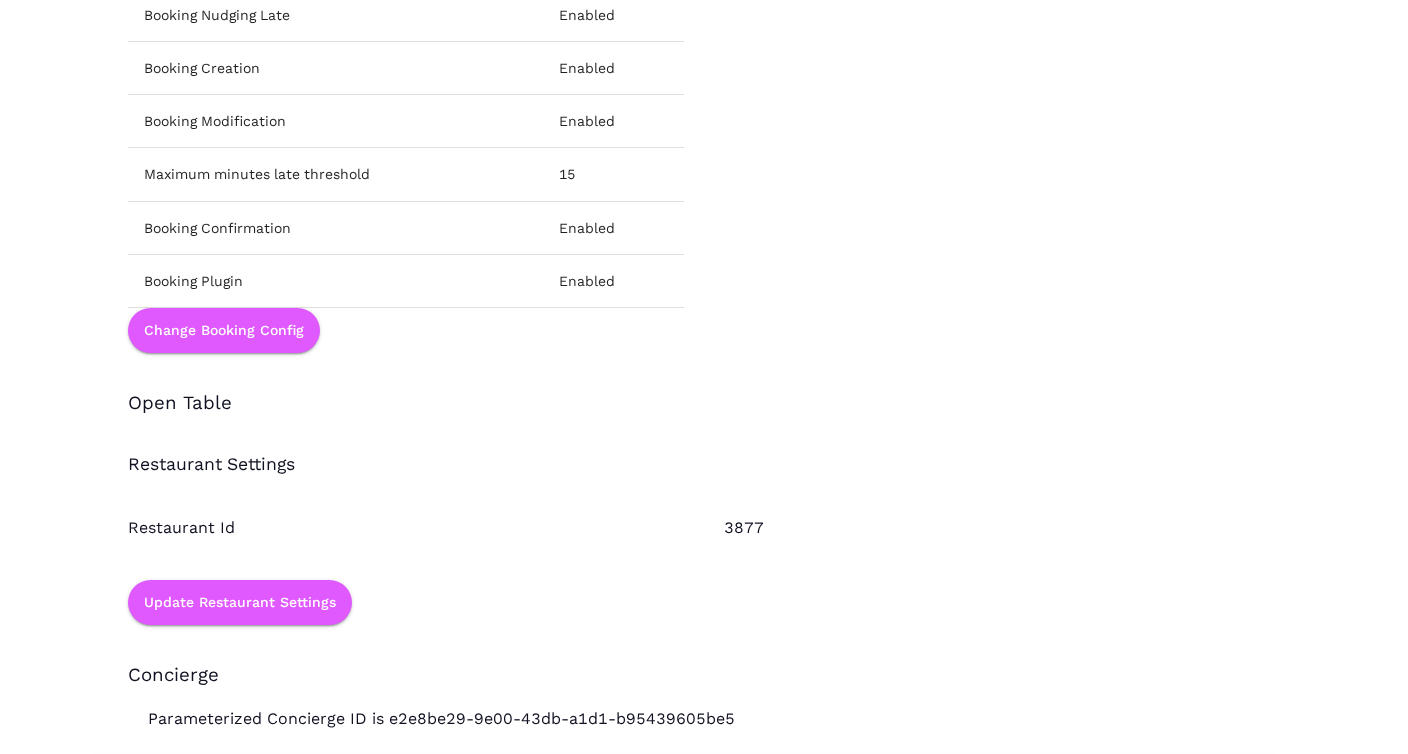 scroll, scrollTop: 2767, scrollLeft: 0, axis: vertical 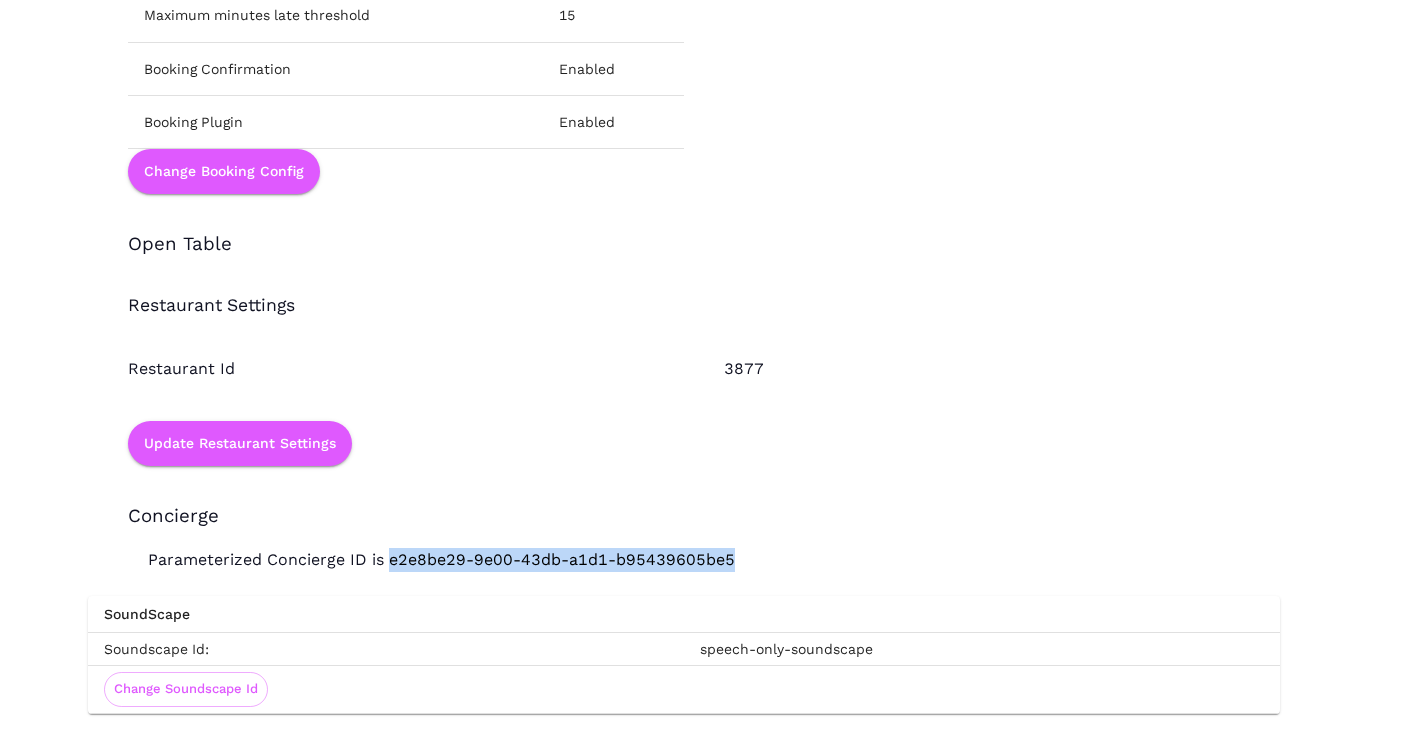 drag, startPoint x: 725, startPoint y: 563, endPoint x: 384, endPoint y: 561, distance: 341.00586 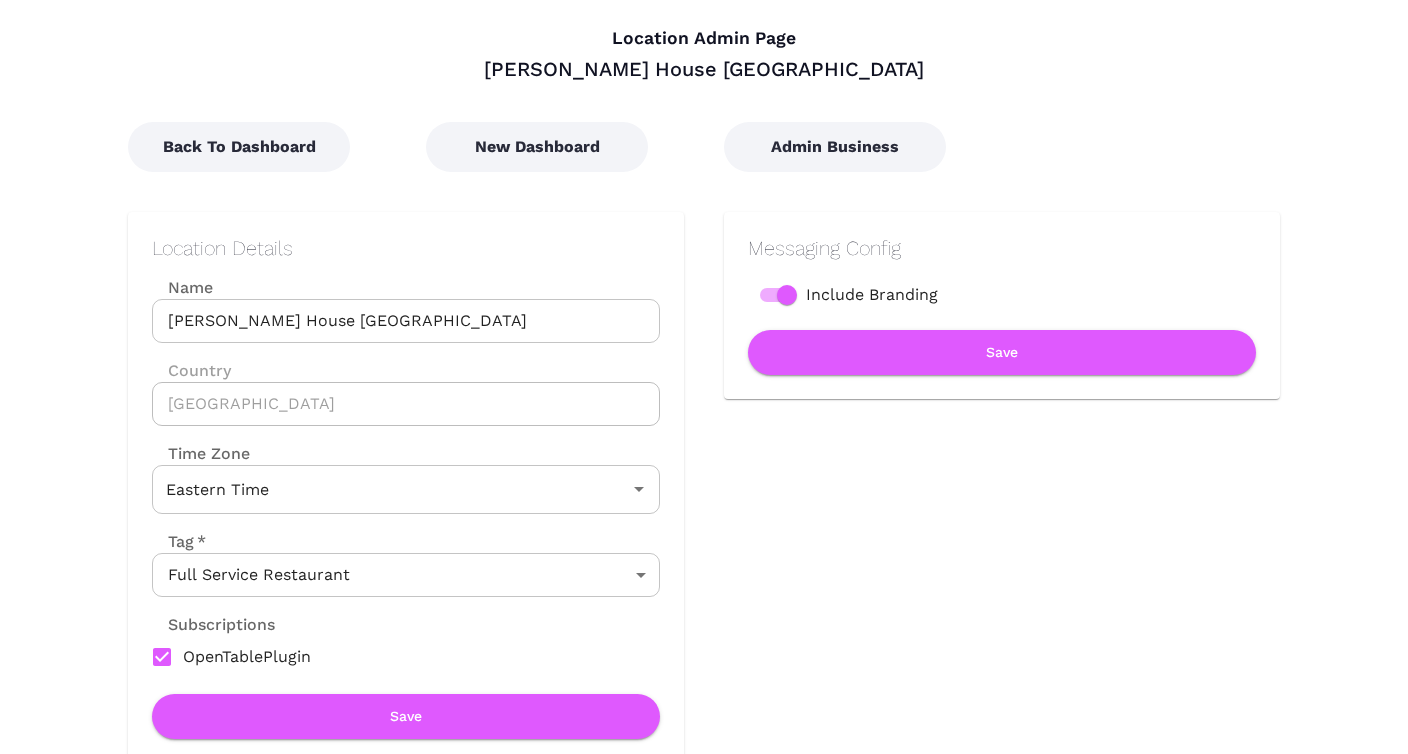 scroll, scrollTop: 0, scrollLeft: 0, axis: both 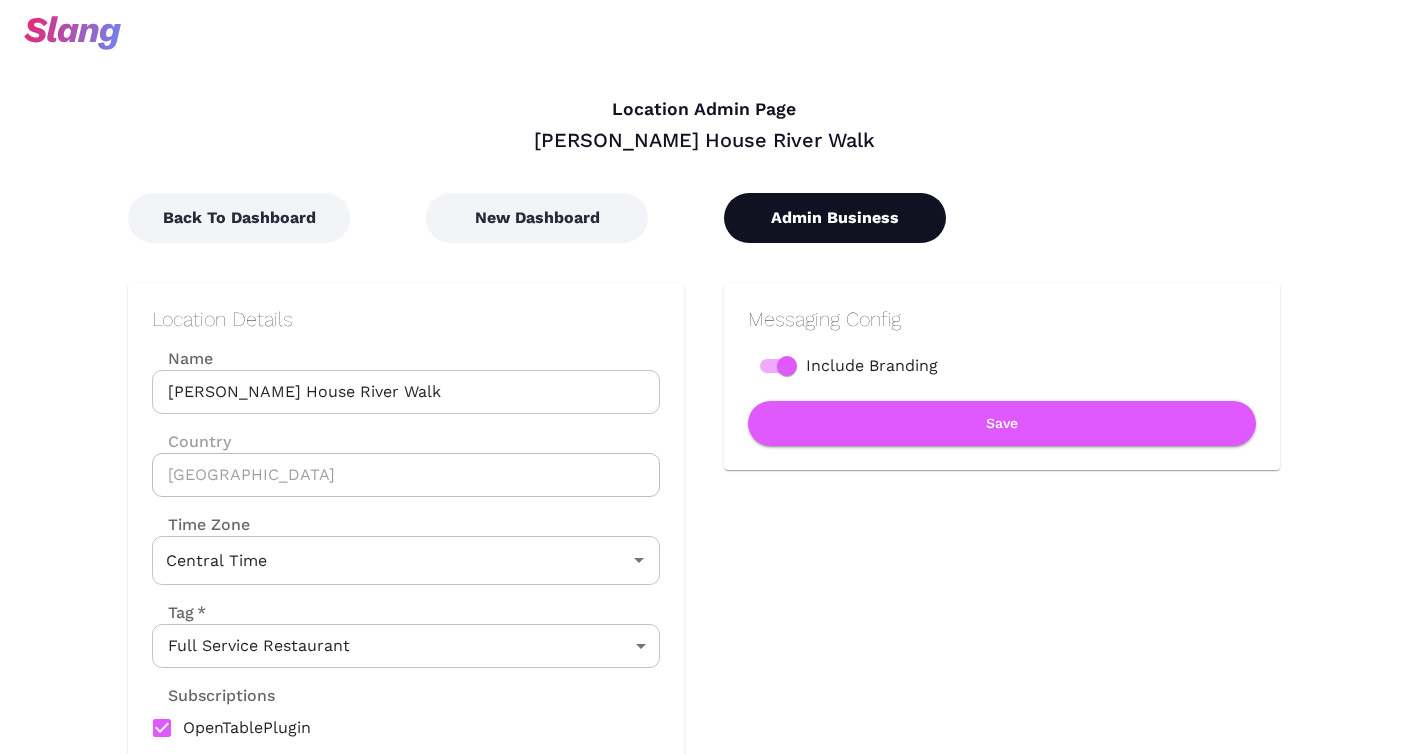 click on "Admin Business" at bounding box center (835, 218) 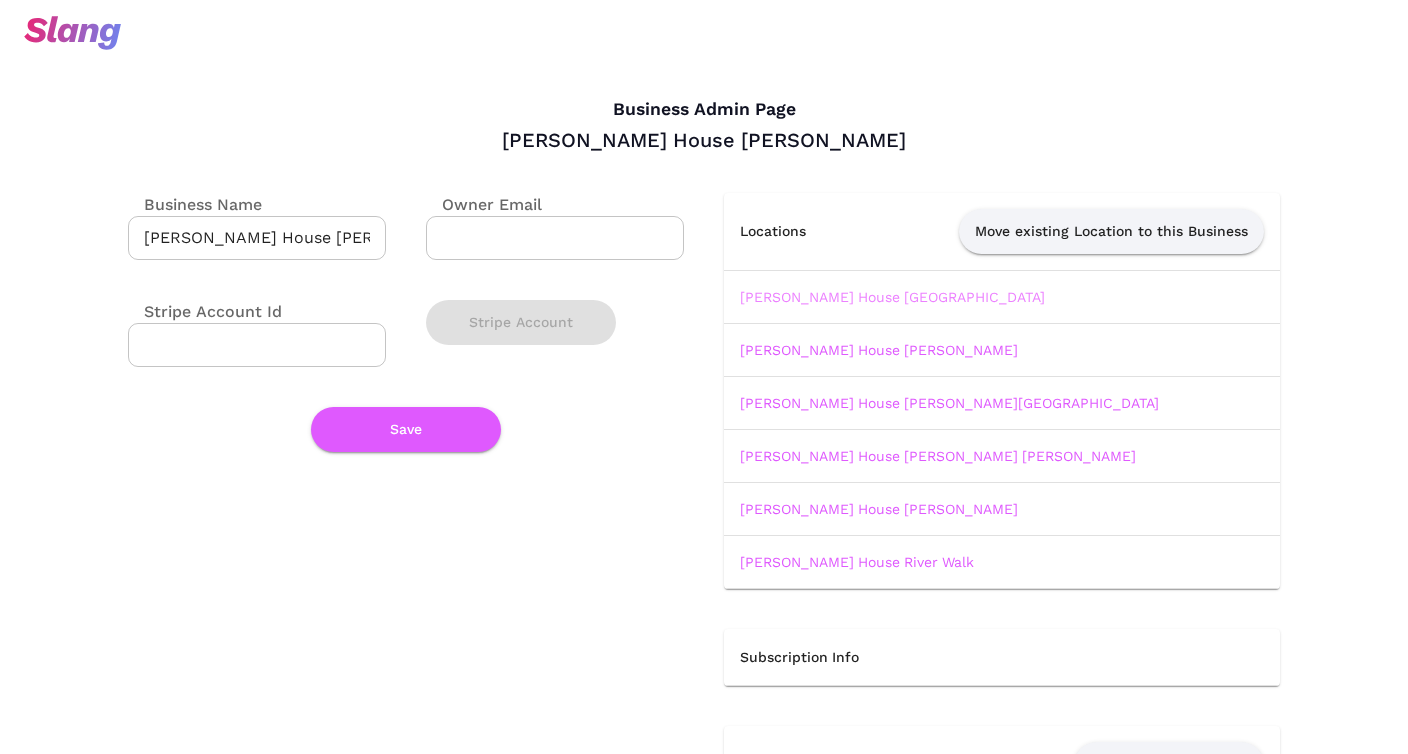 click on "[PERSON_NAME] House [GEOGRAPHIC_DATA]" at bounding box center (892, 297) 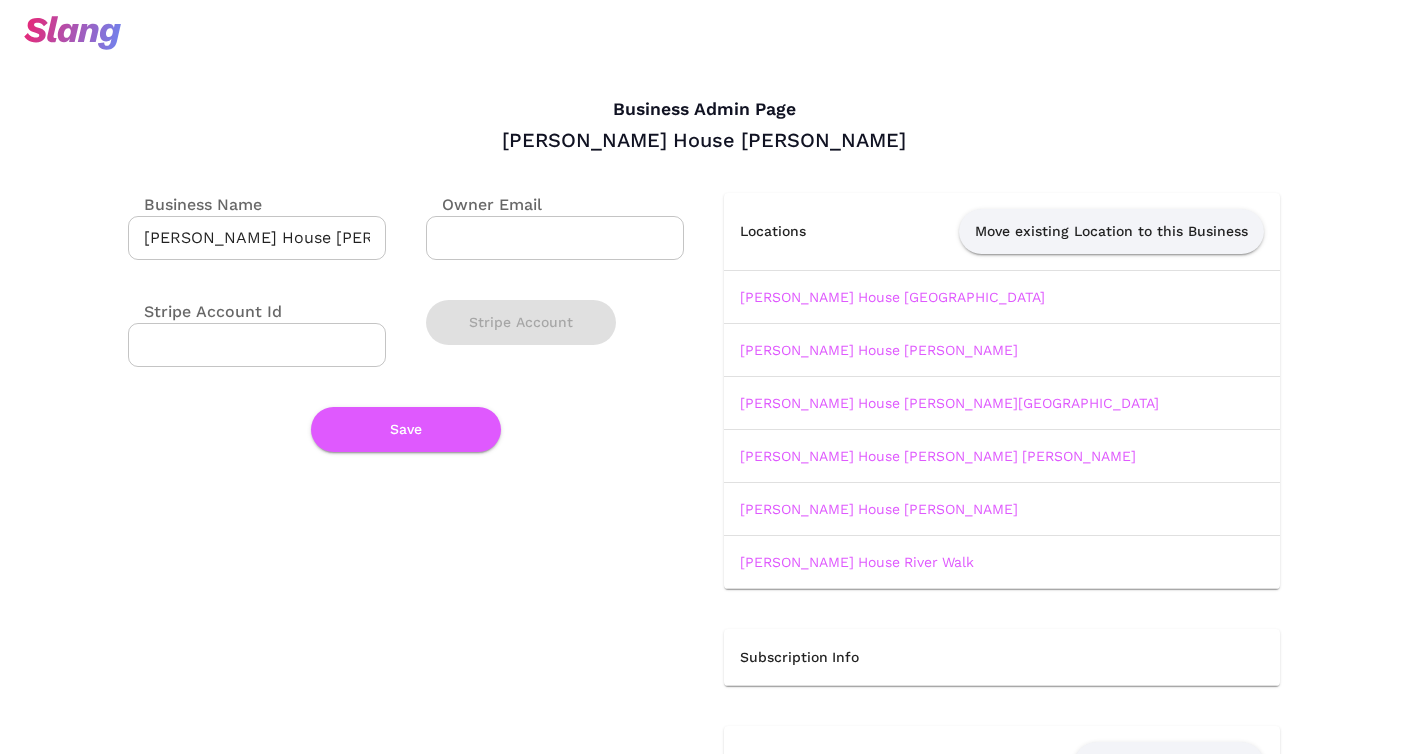 click on "[PERSON_NAME] House [PERSON_NAME]" at bounding box center (1002, 349) 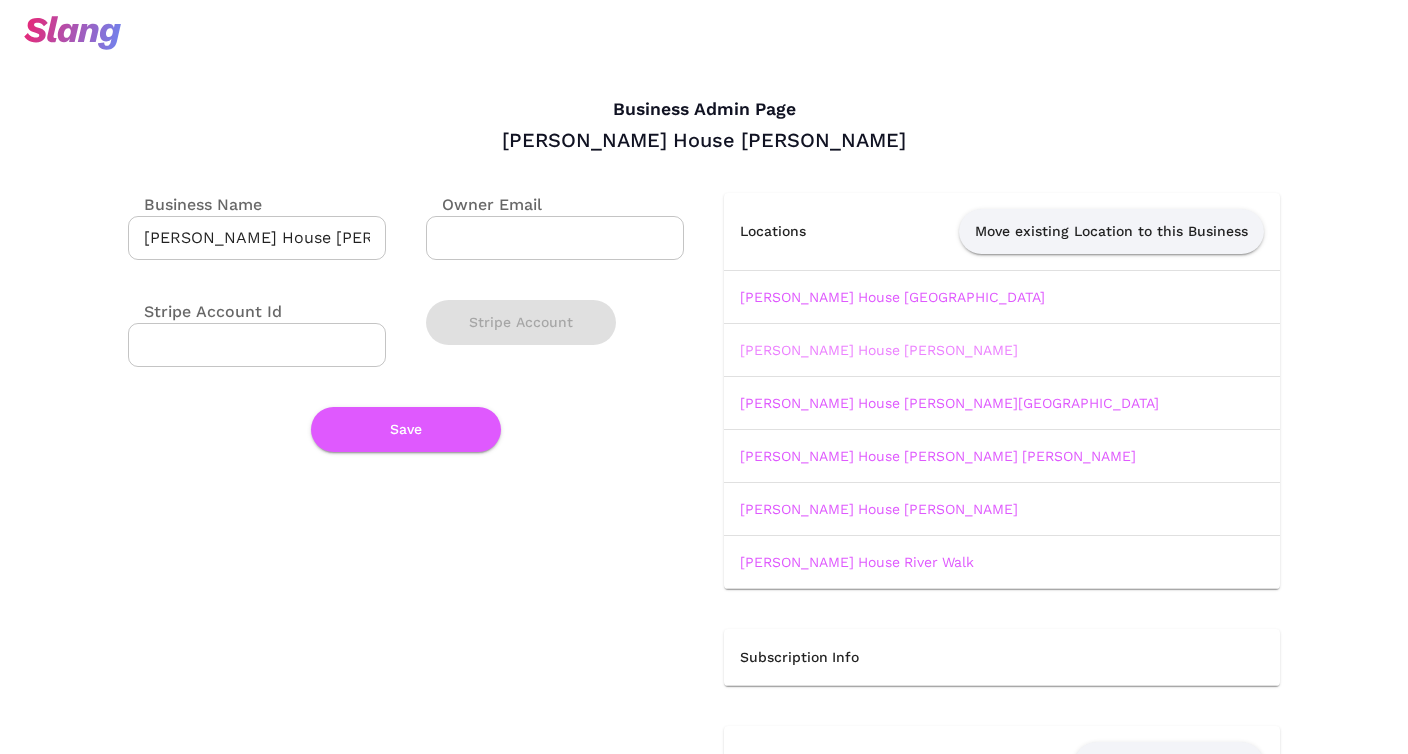 click on "[PERSON_NAME] House [PERSON_NAME]" at bounding box center (879, 350) 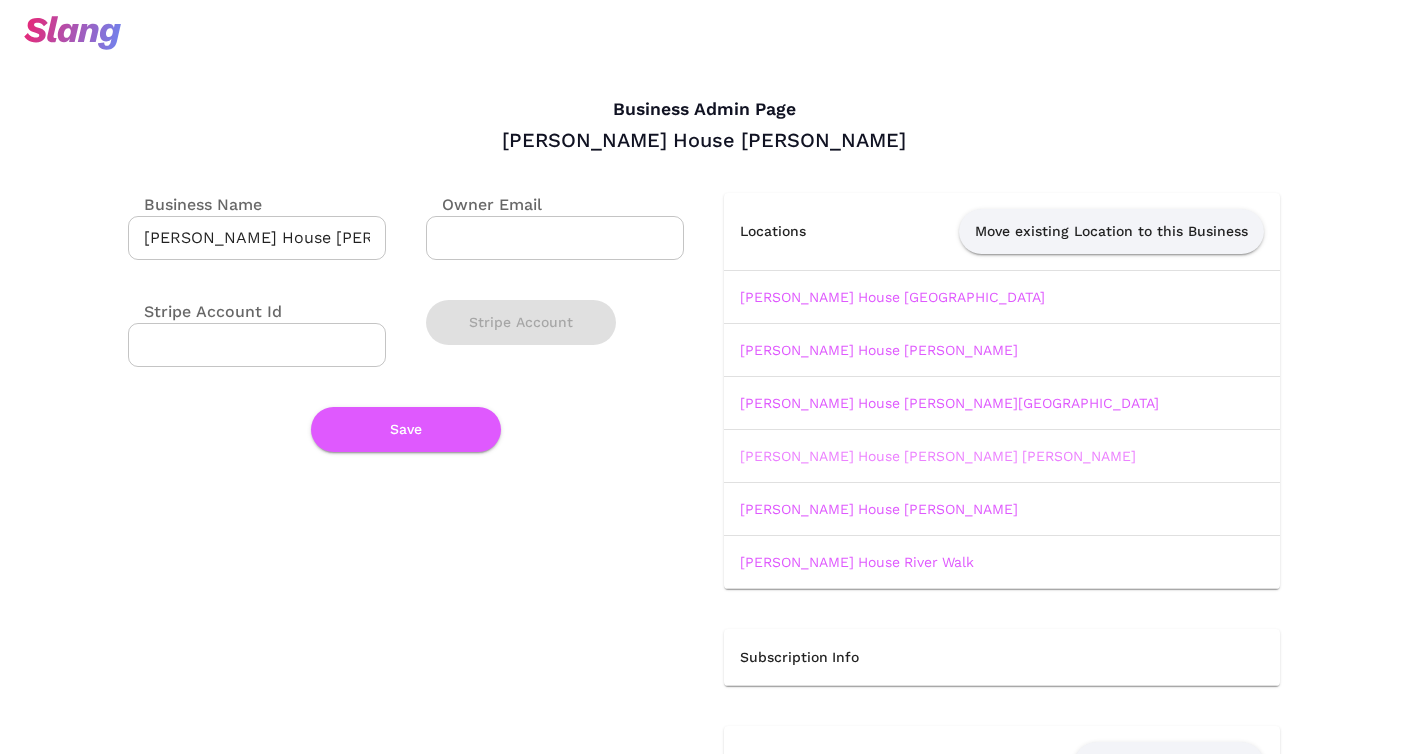 click on "[PERSON_NAME] House [PERSON_NAME] [PERSON_NAME]" at bounding box center (938, 456) 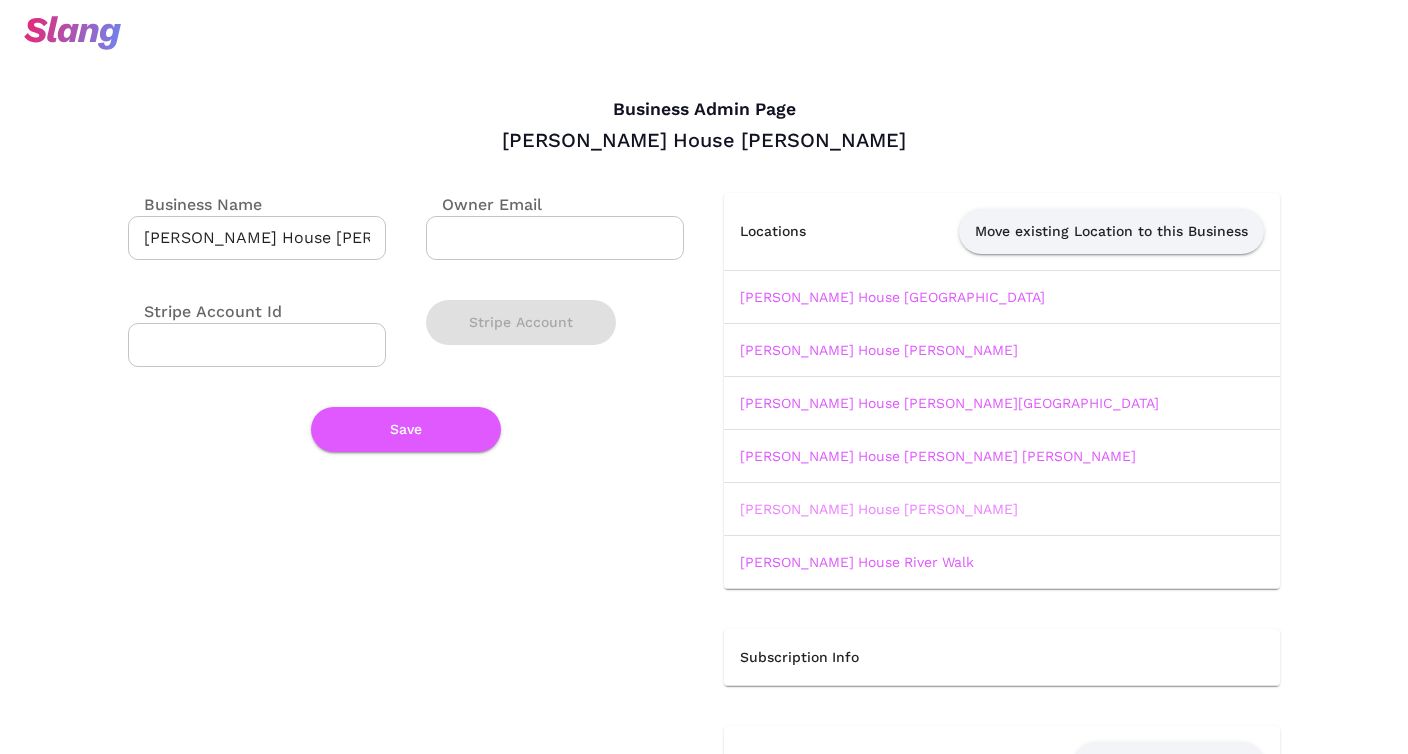 click on "[PERSON_NAME] House [PERSON_NAME]" at bounding box center [879, 509] 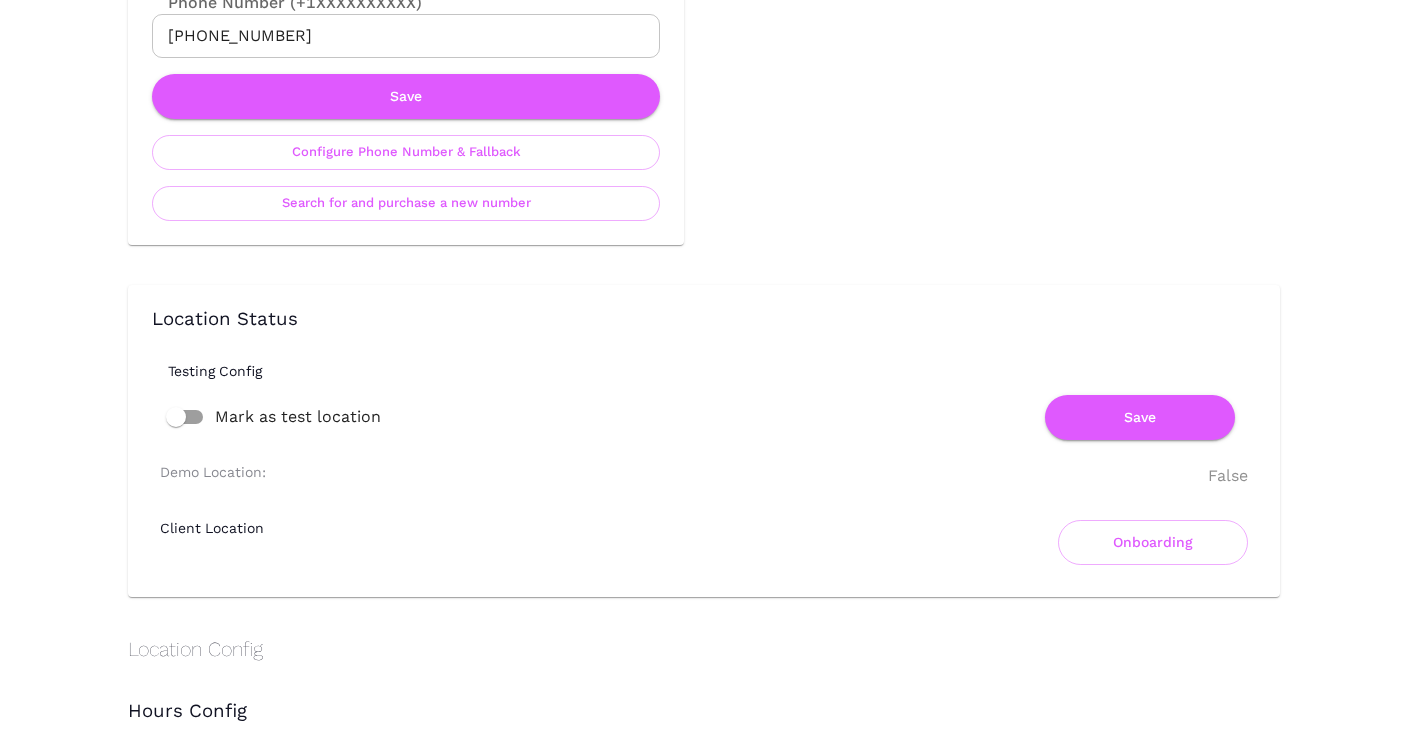 scroll, scrollTop: 1152, scrollLeft: 0, axis: vertical 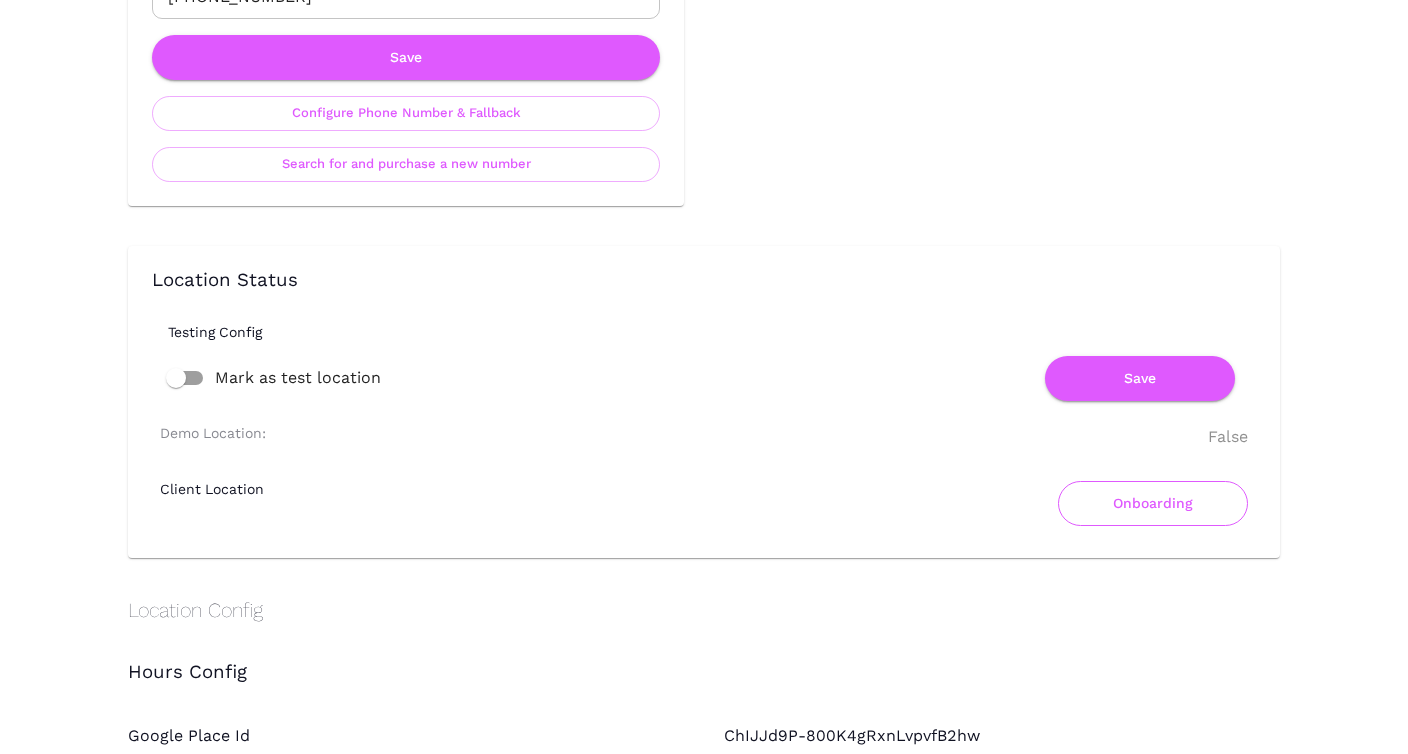 click on "Onboarding" at bounding box center [1153, 503] 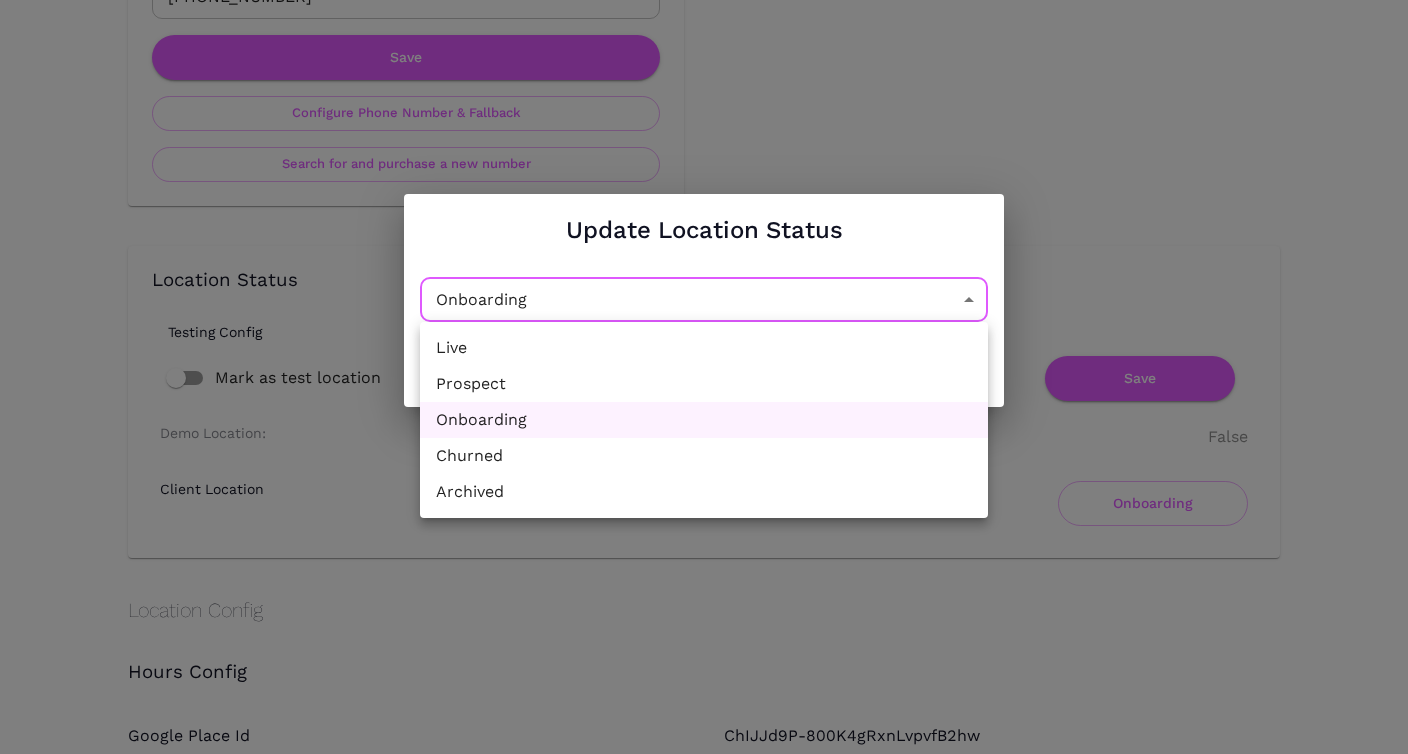 click on "Location Admin Page Ruth's Chris Steak House Downtown Toronto Back To Dashboard New Dashboard Admin Business Location Details Name Ruth's Chris Steak House Downtown Toronto Name Country Canada Country Time Zone Eastern Time Time Zone Tag   * Full Service Restaurant FULL_SERVICE_RESTAURANT ​ Subscriptions OpenTablePlugin Save Messaging Config Include Branding Save Telephony Config Forwarding Timeout 600 Forwarding Timeout Telephony Type Twilio Websocket TwilioWebsocket ​ Phone Number (+1XXXXXXXXXX) +13658035145 Phone Number (+1XXXXXXXXXX) Save Configure Phone Number & Fallback Search for and purchase a new number Location Status Testing Config Mark as test location Save Demo Location: False Client Location Onboarding Location Config Hours Config Google Place Id ChIJJd9P-800K4gRxnLvpvfB2hw Auto-populate topics from Google Places API Open hours forwarding number Open hours forwarding number not set Change hours config Location sub-brand details Print Name Ruth's Chris Steak House Downtown Toronto Save" at bounding box center [704, -775] 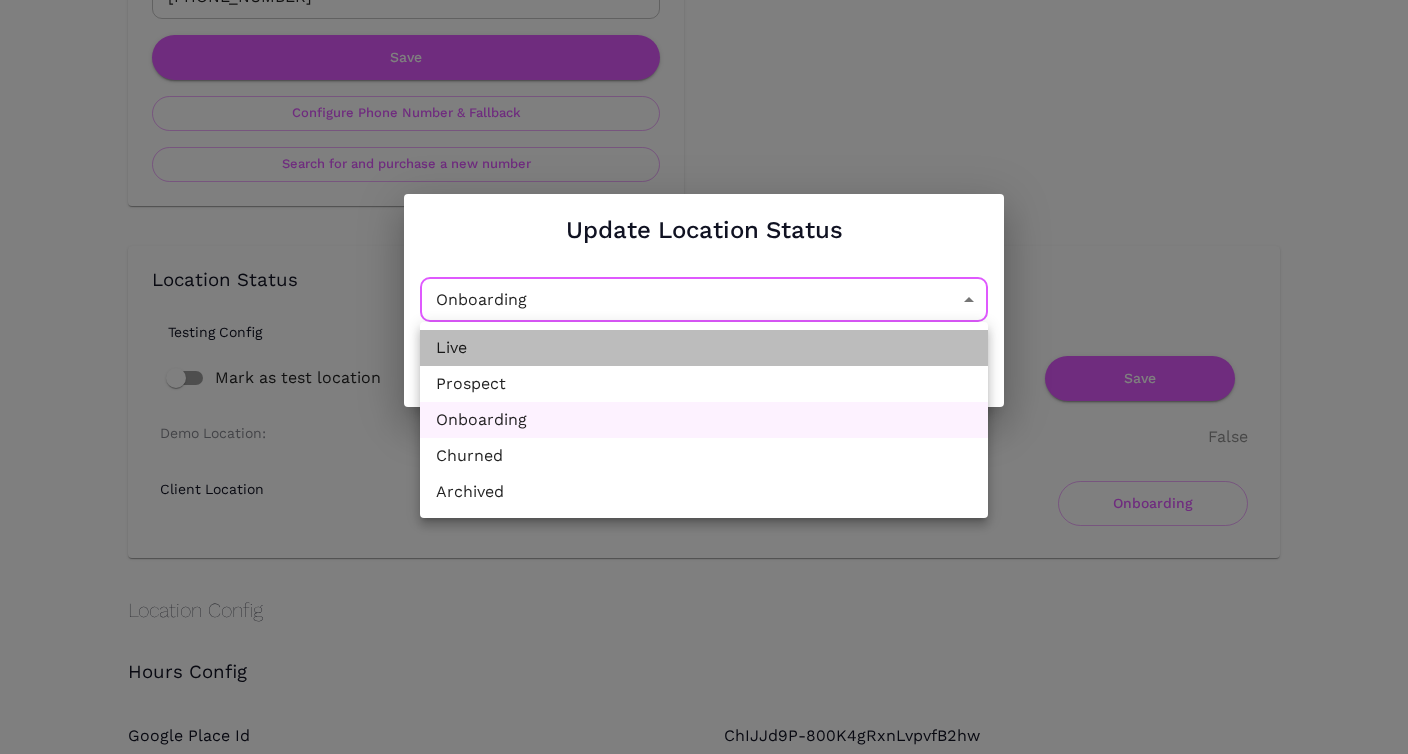 click on "Live" at bounding box center (704, 348) 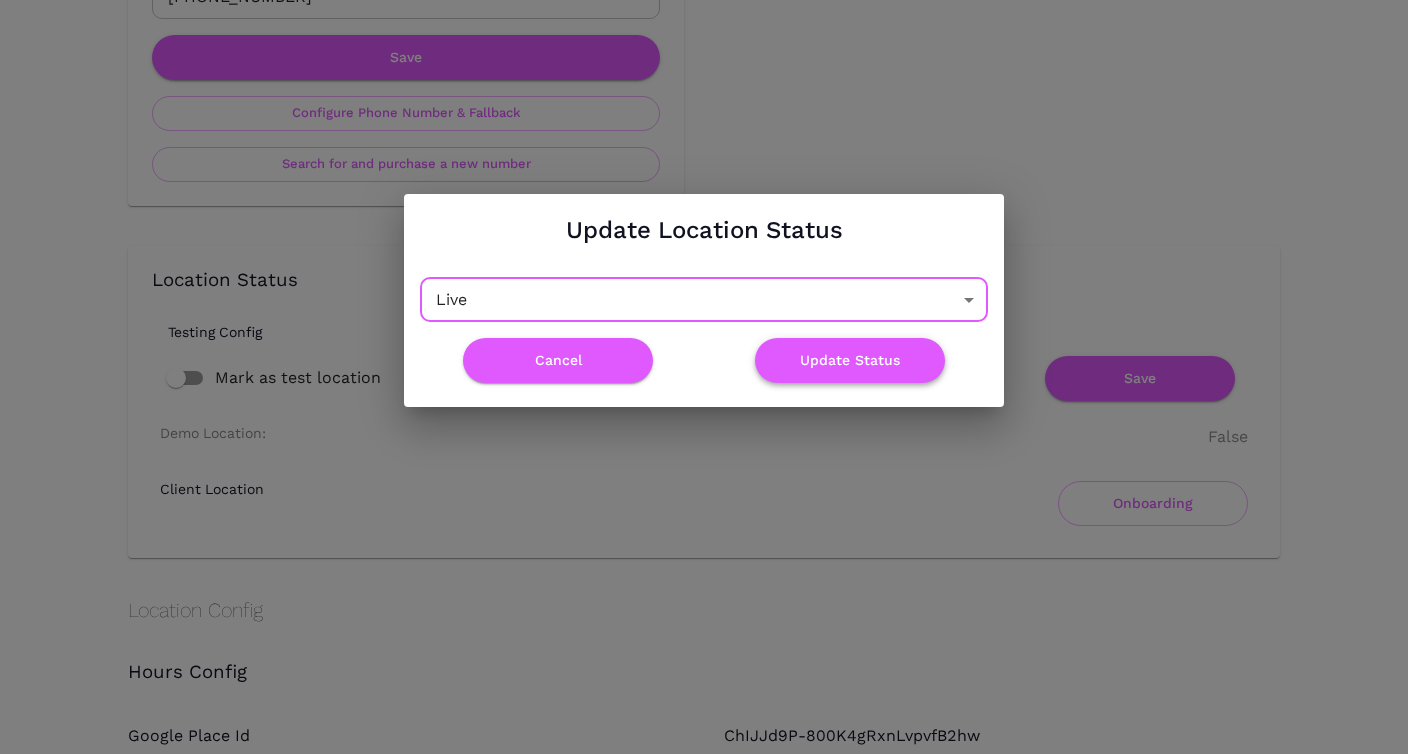 click on "Update Status" at bounding box center [850, 360] 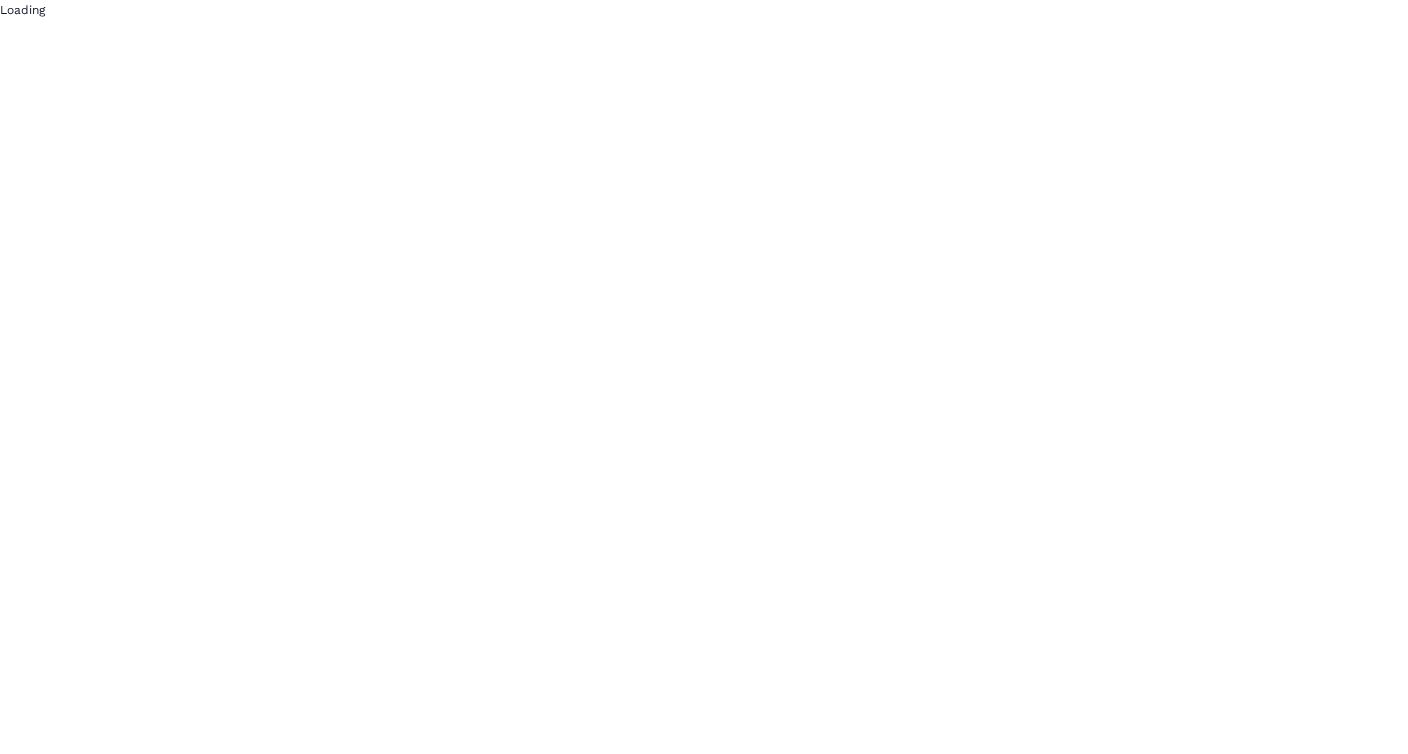 scroll, scrollTop: 0, scrollLeft: 0, axis: both 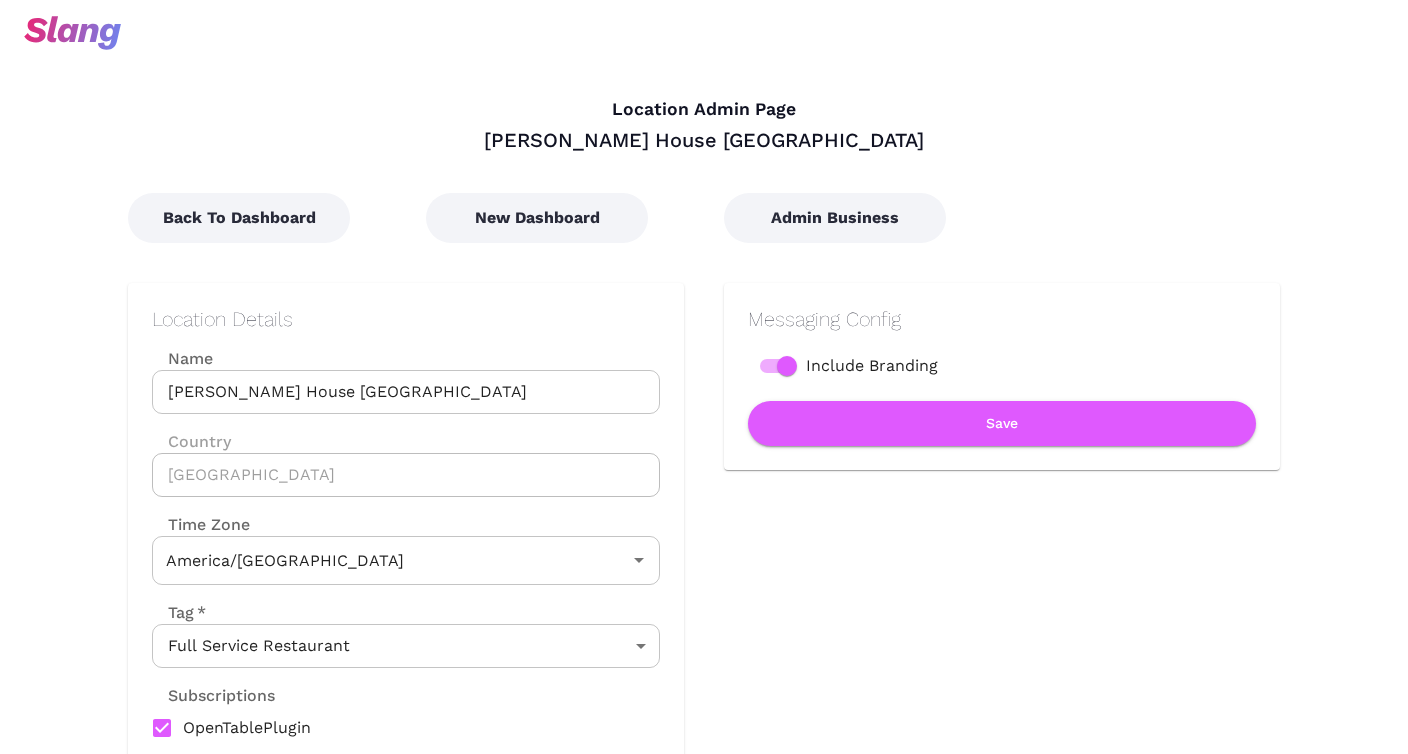 type on "Eastern Time" 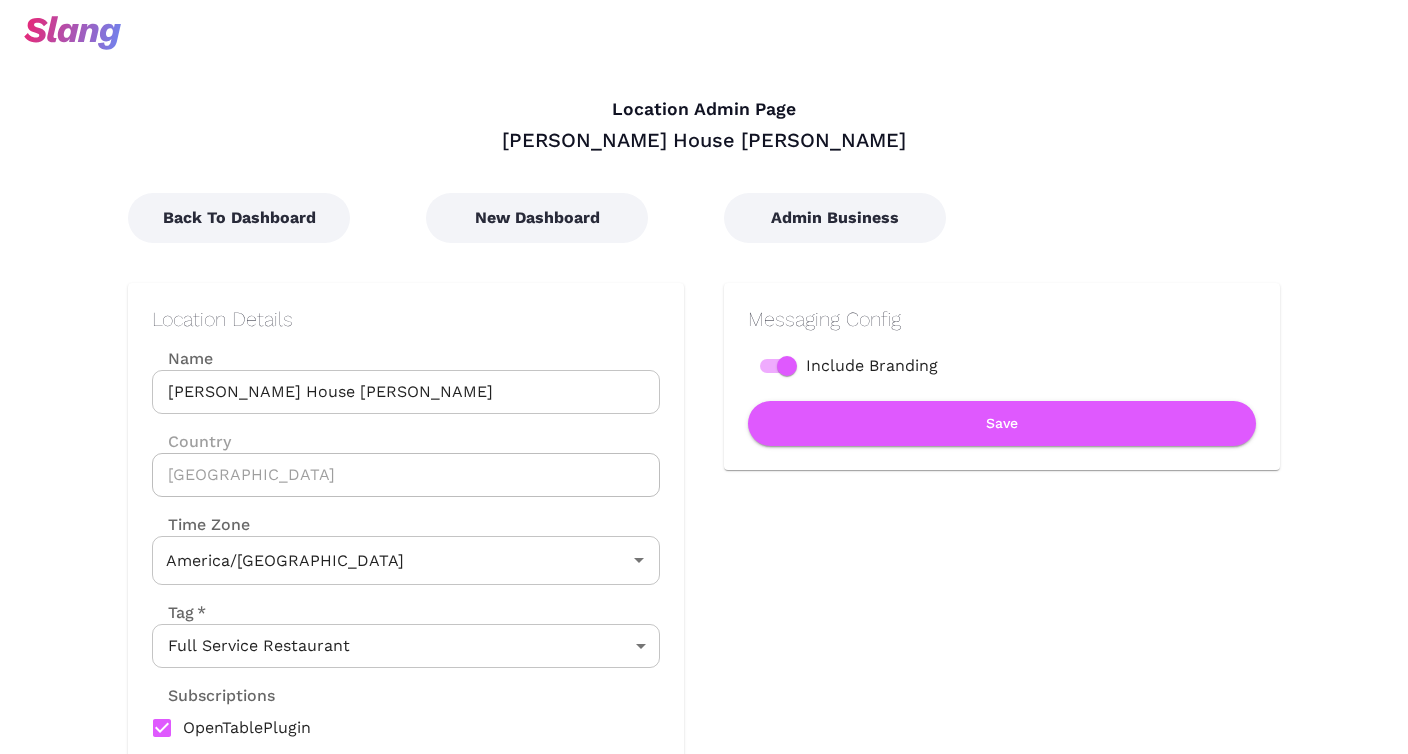 type on "Eastern Time" 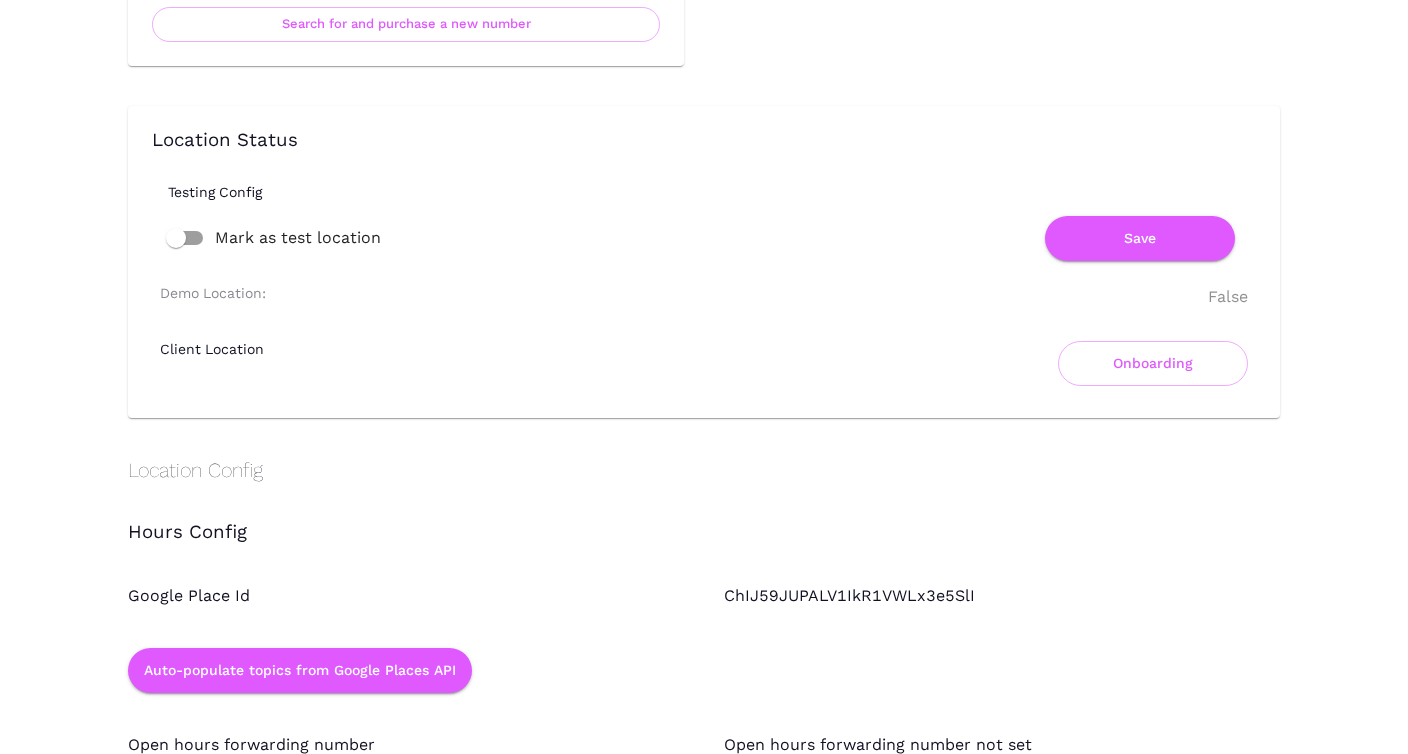 scroll, scrollTop: 1353, scrollLeft: 0, axis: vertical 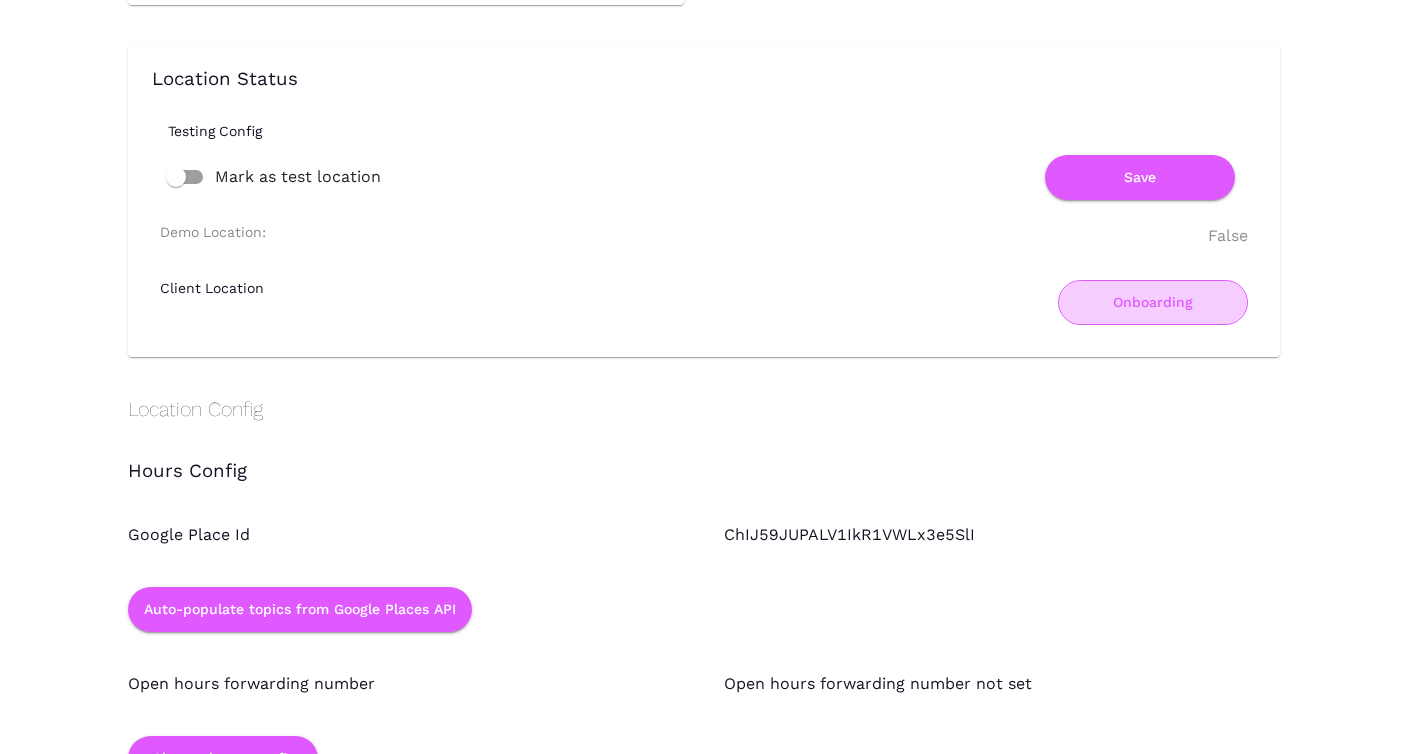 click on "Onboarding" at bounding box center (1153, 302) 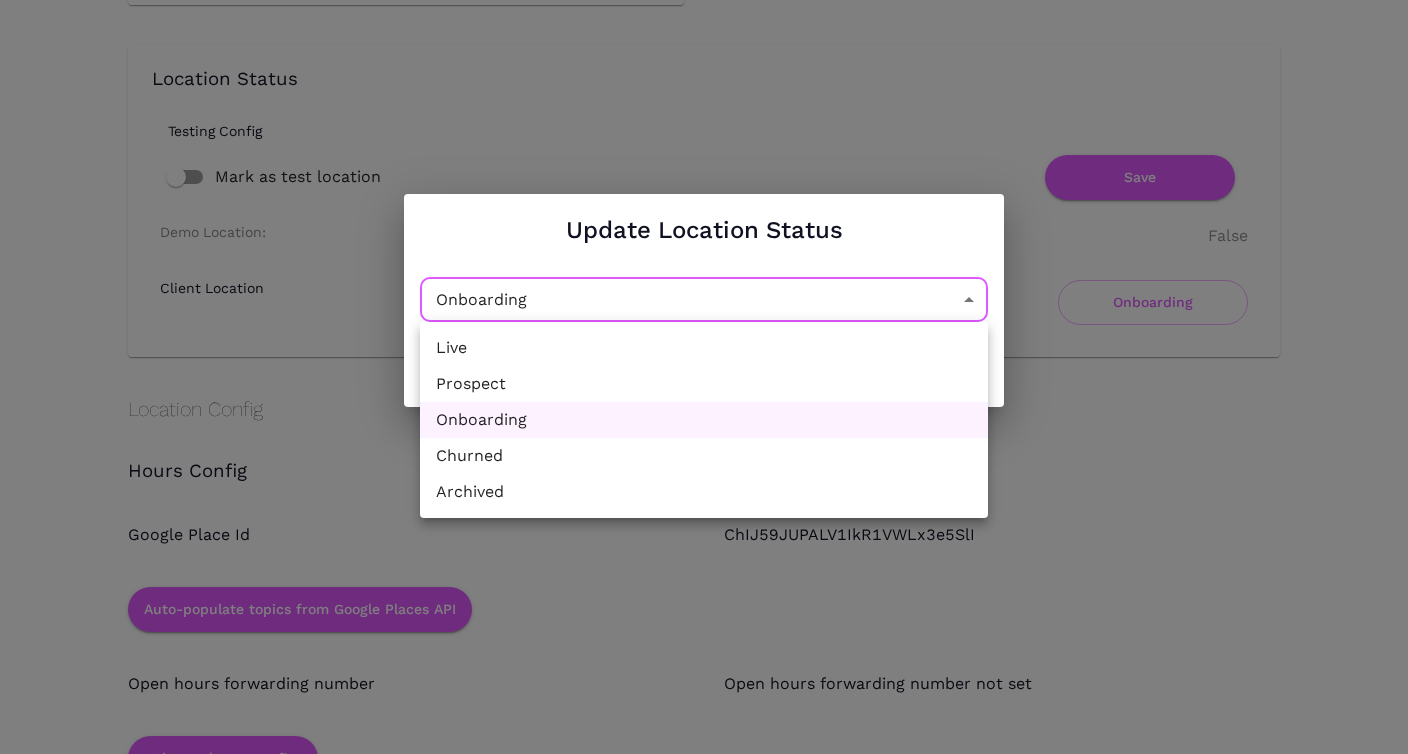 click on "Location Admin Page Ruth's Chris Steak House Markham Back To Dashboard New Dashboard Admin Business Location Details Name Ruth's Chris Steak House Markham Name Country Canada Country Time Zone Eastern Time Time Zone Tag   * Full Service Restaurant FULL_SERVICE_RESTAURANT ​ Subscriptions OpenTablePlugin Save Messaging Config Include Branding Save Telephony Config Forwarding Timeout 600 Forwarding Timeout Telephony Type Twilio Websocket TwilioWebsocket ​ Phone Number (+1XXXXXXXXXX) +13658002128 Phone Number (+1XXXXXXXXXX) Save Configure Phone Number & Fallback Search for and purchase a new number Location Status Testing Config Mark as test location Save Demo Location: False Client Location Onboarding Location Config Hours Config Google Place Id ChIJ59JUPALV1IkR1VWLx3e5SlI Auto-populate topics from Google Places API Open hours forwarding number Open hours forwarding number not set Change hours config Location sub-brand details Print Name Ruth's Chris Steak House Markham Print Name Save Booking Config" at bounding box center [704, -976] 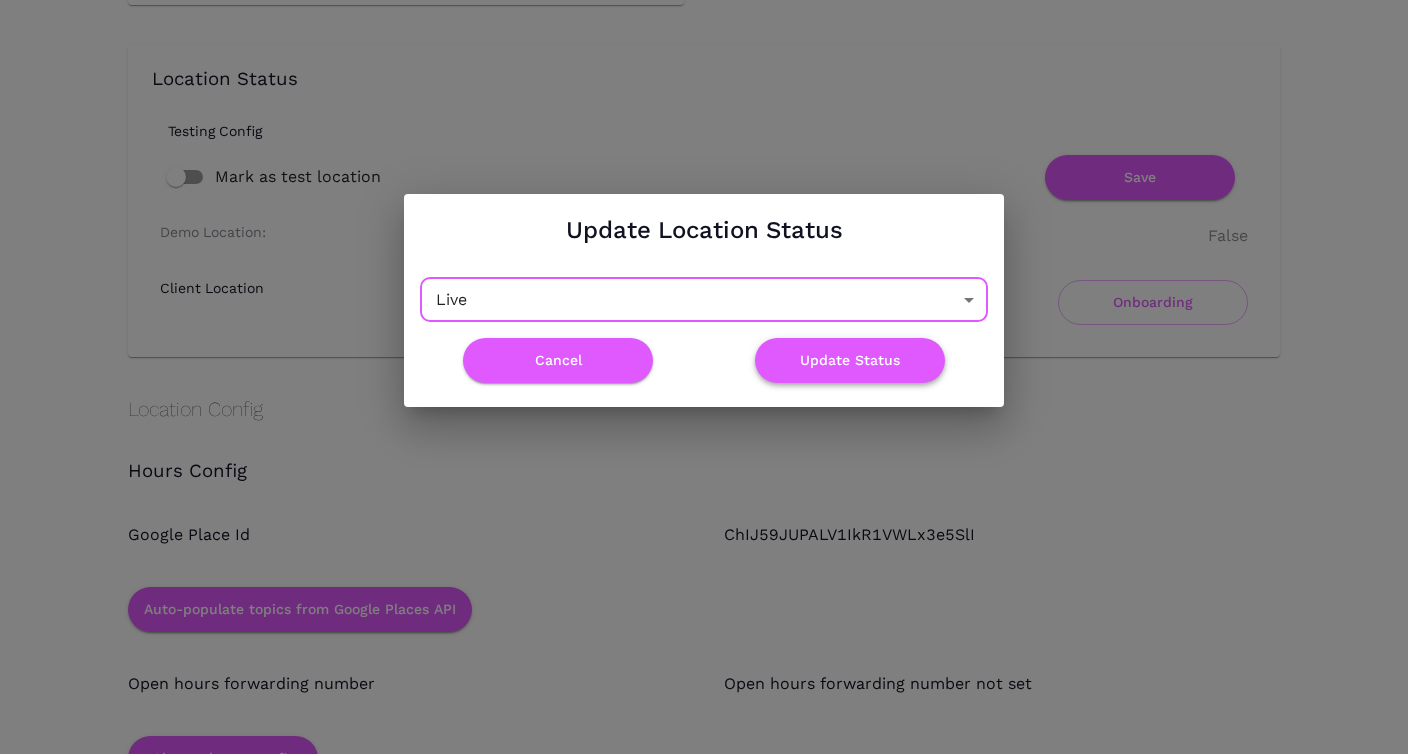 click on "Update Status" at bounding box center [850, 360] 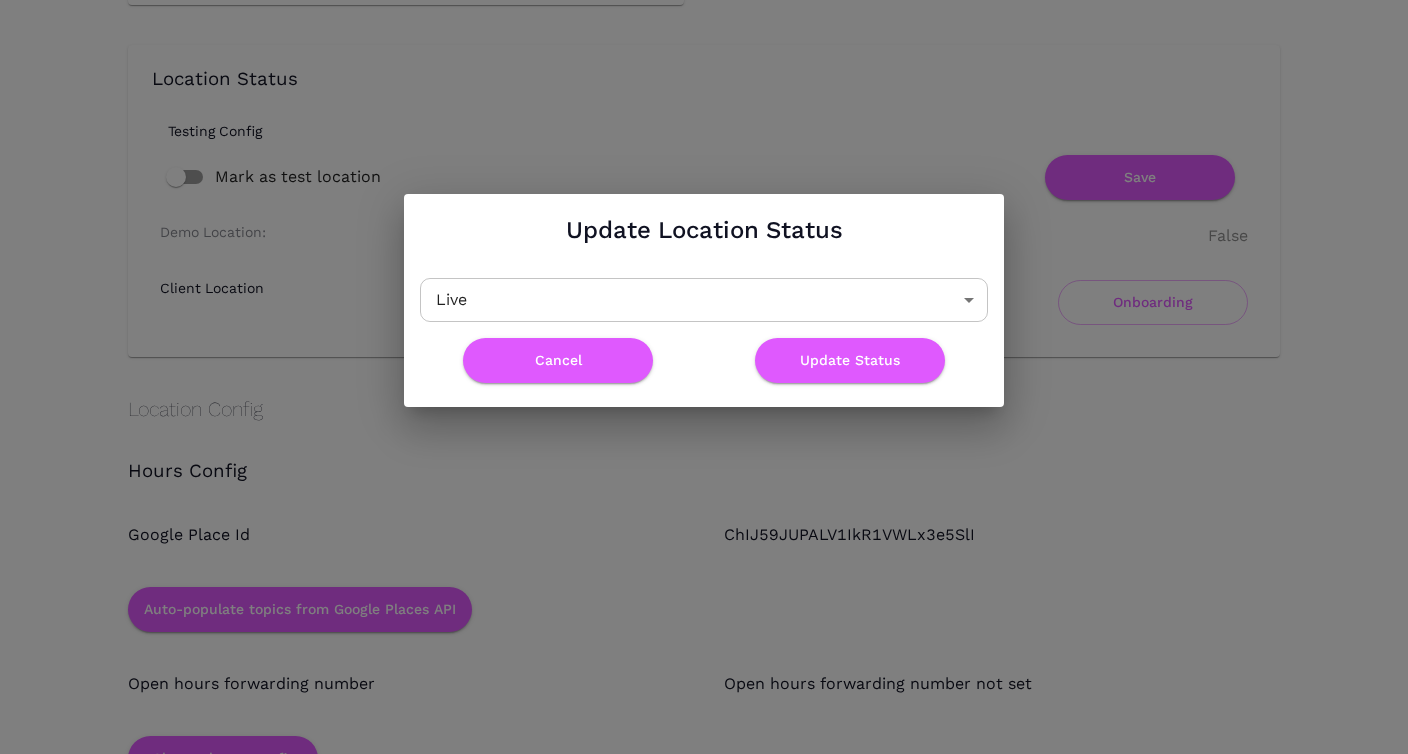 scroll, scrollTop: 0, scrollLeft: 0, axis: both 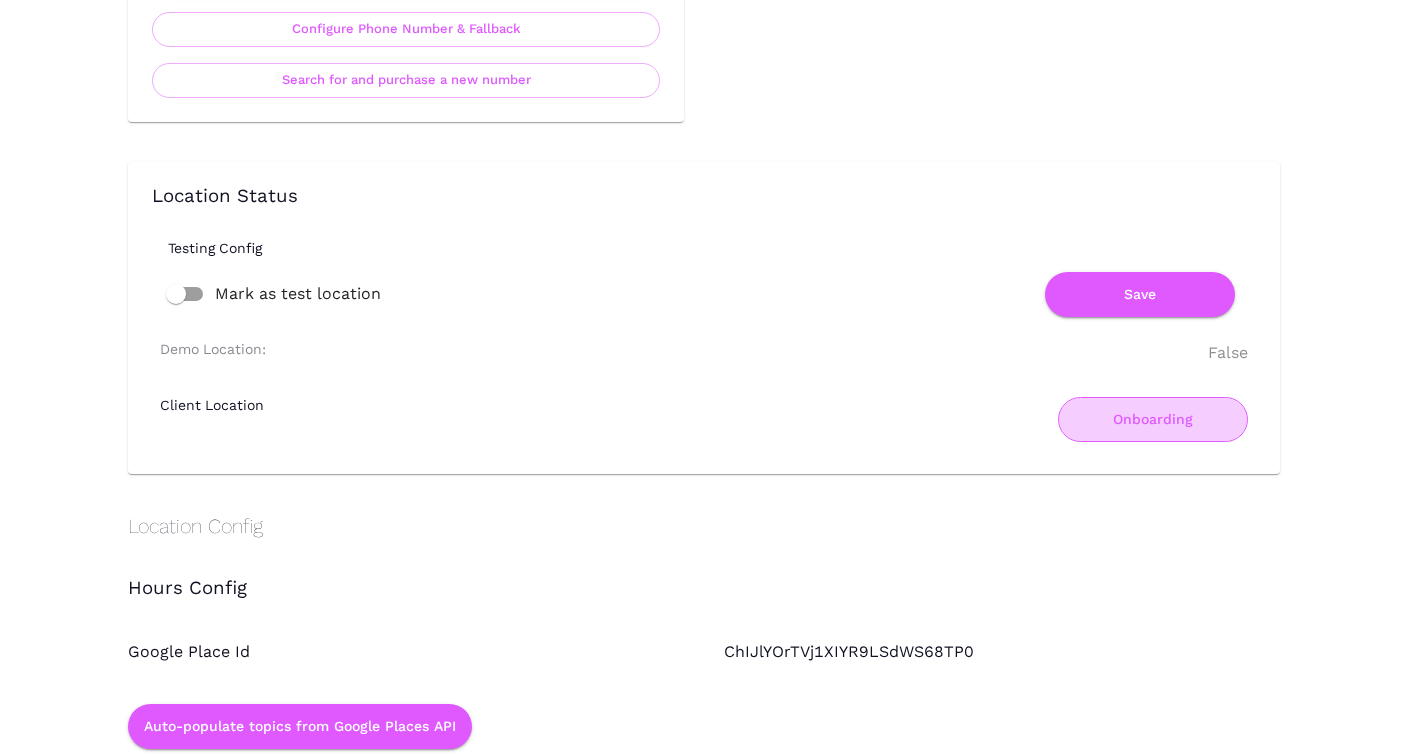 click on "Onboarding" at bounding box center (1153, 419) 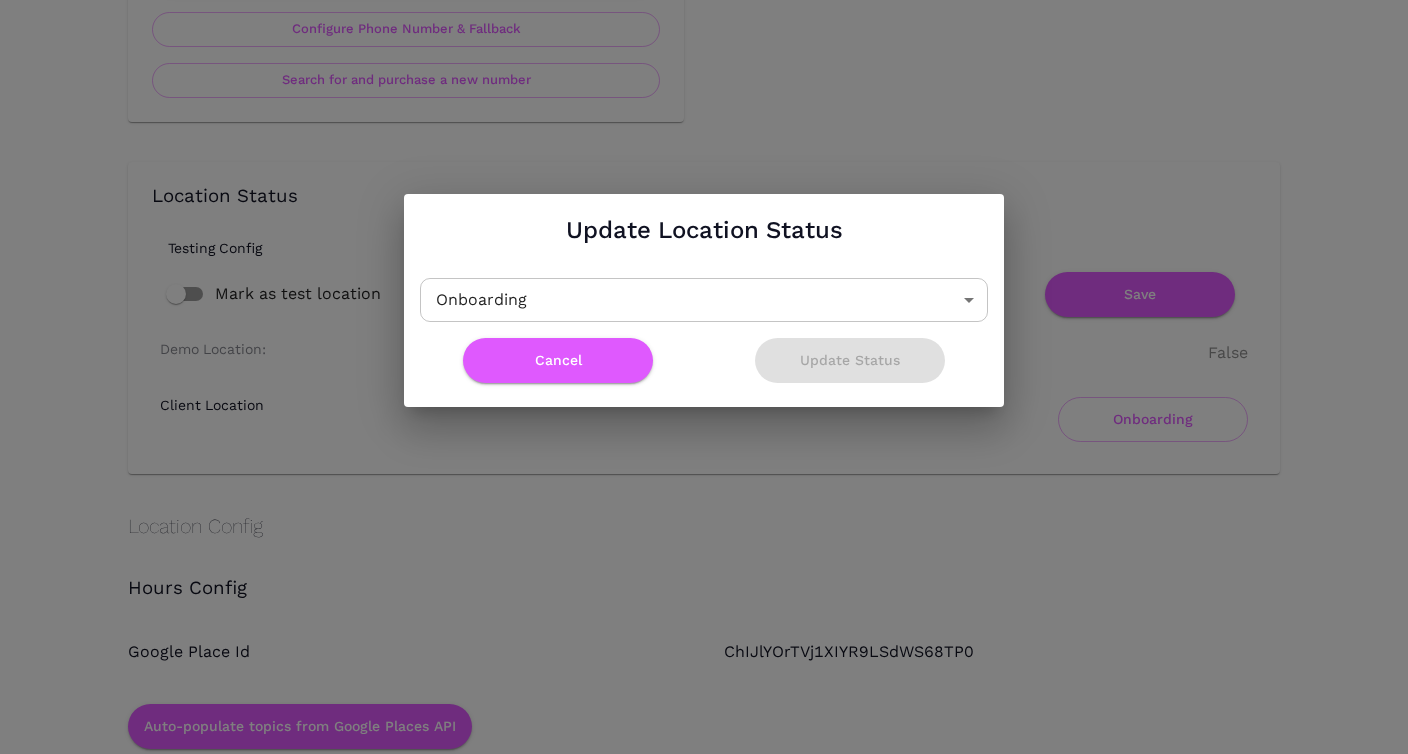 click on "Location Admin Page [PERSON_NAME] House [PERSON_NAME] [PERSON_NAME] Back To Dashboard New Dashboard Admin Business Location Details Name [PERSON_NAME] House [PERSON_NAME] [PERSON_NAME] Name Country [GEOGRAPHIC_DATA] Country Time Zone Central Time Time Zone Tag   * Full Service Restaurant FULL_SERVICE_RESTAURANT ​ Subscriptions OpenTablePlugin Save Messaging Config Include Branding Save Telephony Config Forwarding Timeout 600 Forwarding Timeout Telephony Type Twilio Websocket TwilioWebsocket ​ Phone Number (+1XXXXXXXXXX) [PHONE_NUMBER] Phone Number (+1XXXXXXXXXX) Save Configure Phone Number & Fallback Search for and purchase a new number Location Status Testing Config Mark as test location Save Demo Location: False Client Location Onboarding Location Config Hours Config Google Place Id ChIJlYOrTVj1XIYR9LSdWS68TP0 Auto-populate topics from Google Places API Open hours forwarding number Open hours forwarding number not set Change hours config Location sub-brand details Print Name Print Name Save Booking Config 15" at bounding box center (704, -859) 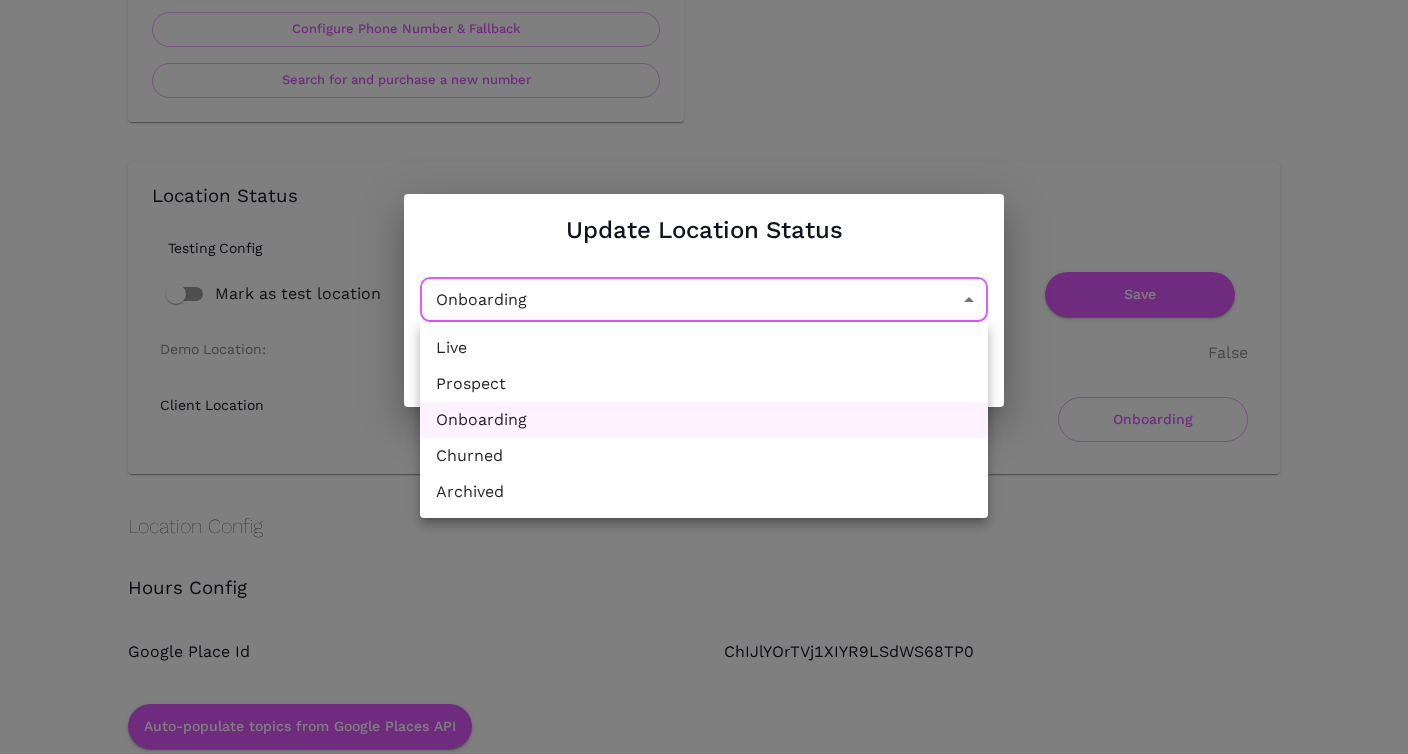 click on "Live" at bounding box center [704, 348] 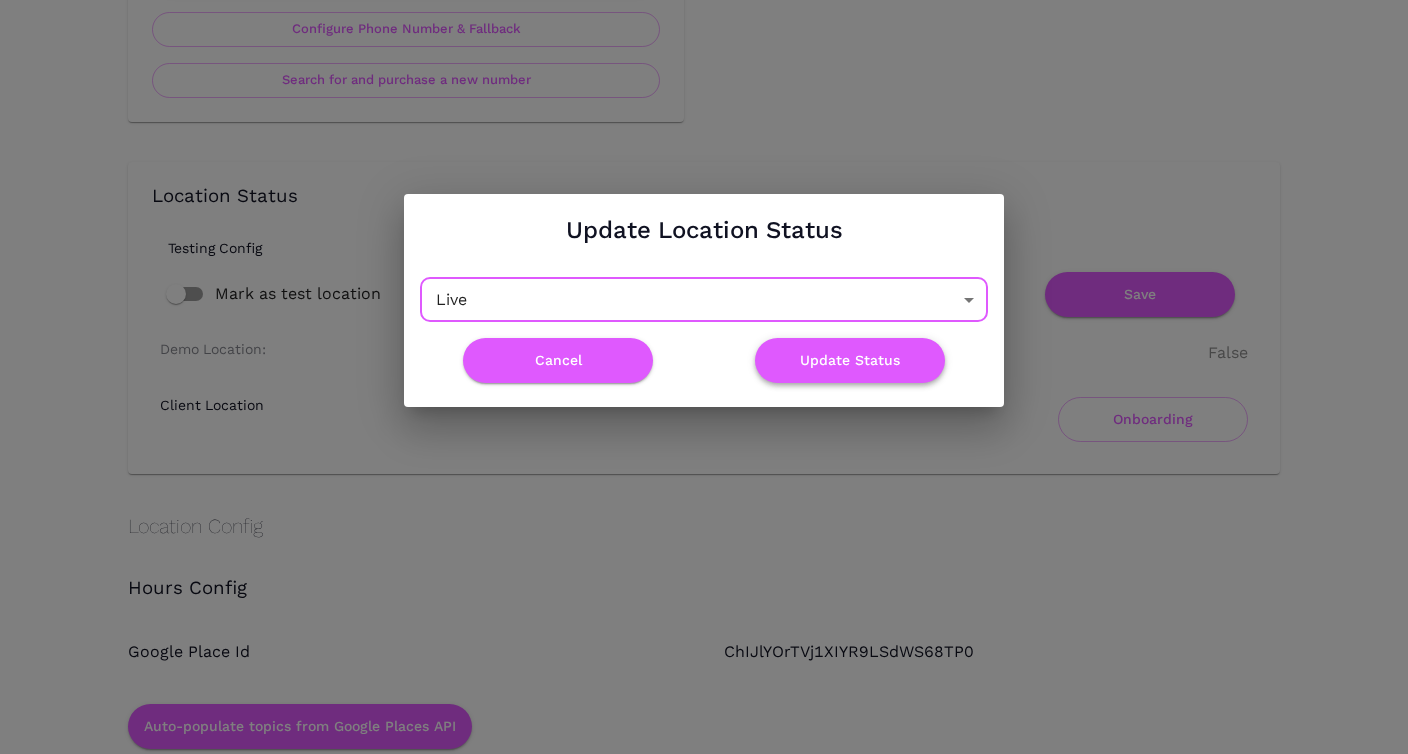click on "Update Status" at bounding box center [850, 360] 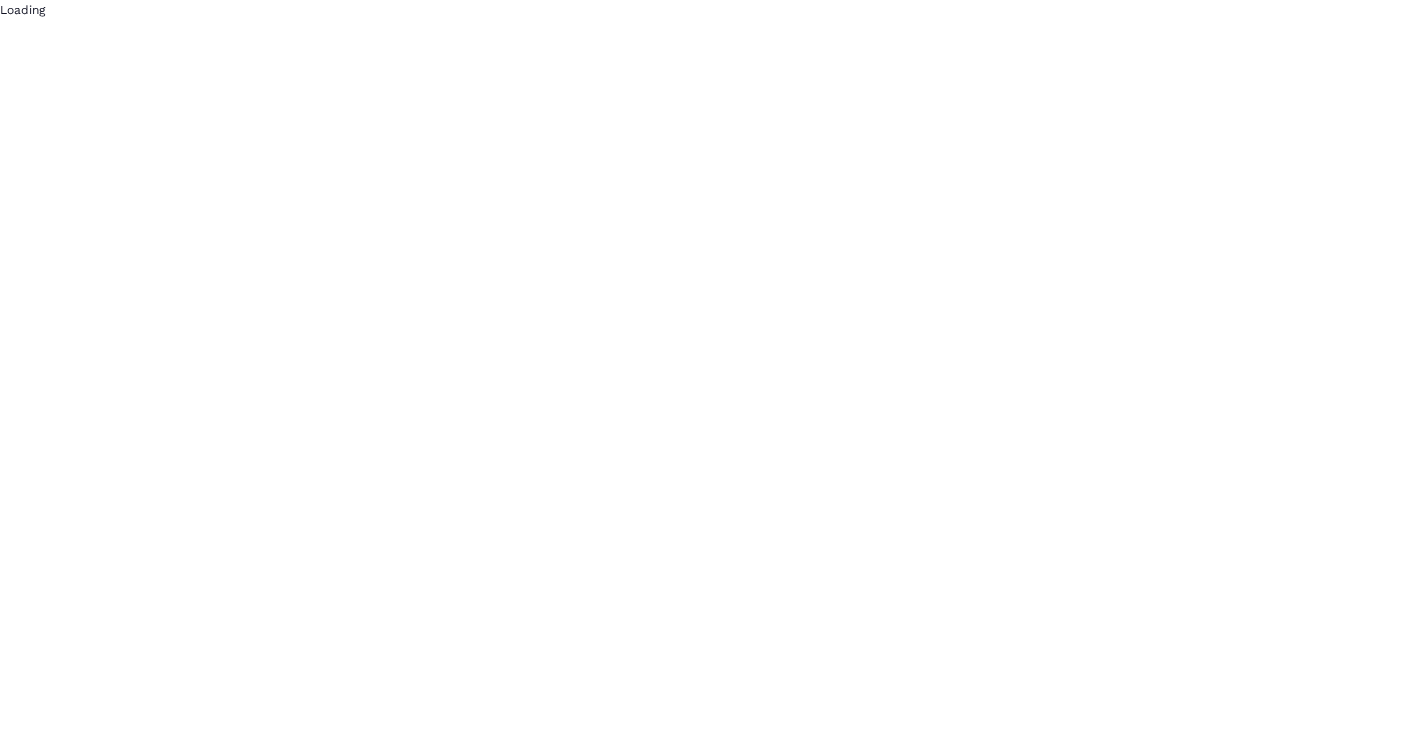 scroll, scrollTop: 0, scrollLeft: 0, axis: both 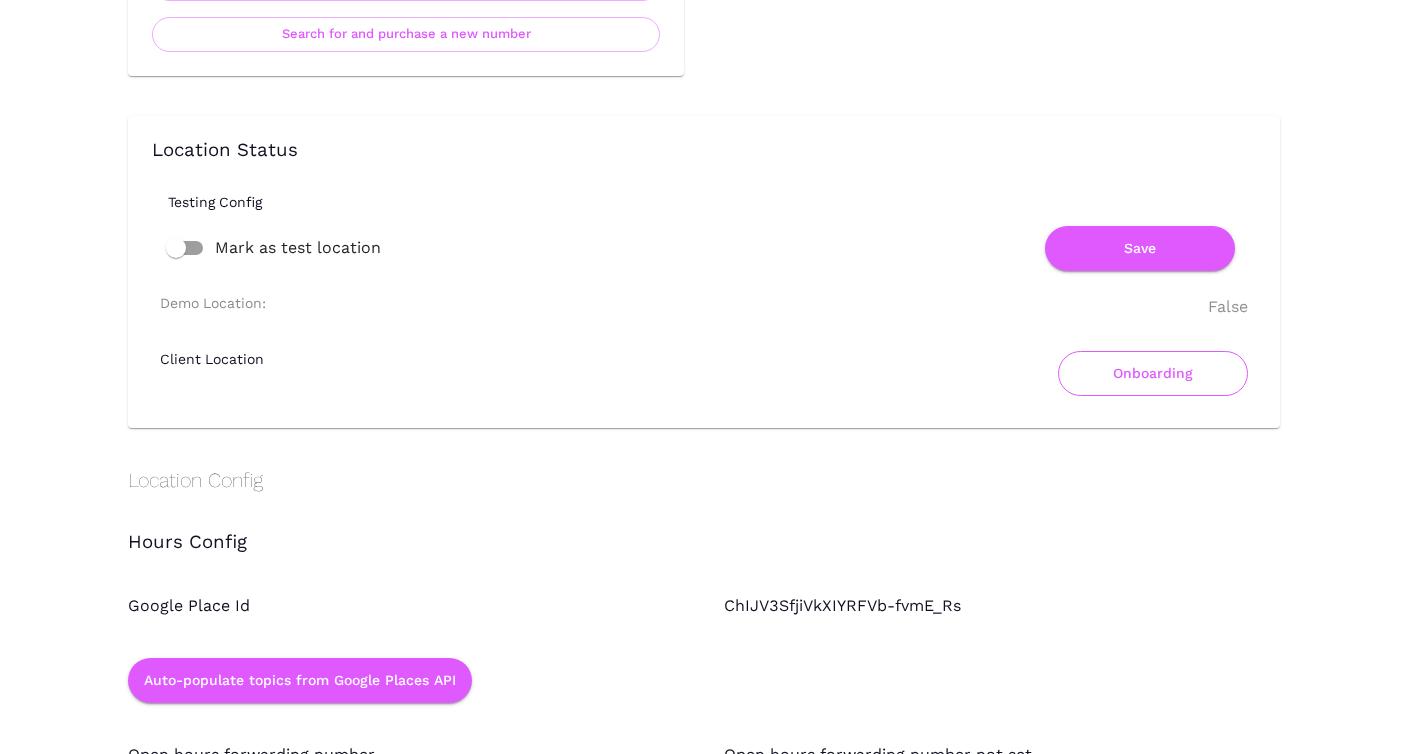 click on "Onboarding" at bounding box center [1153, 373] 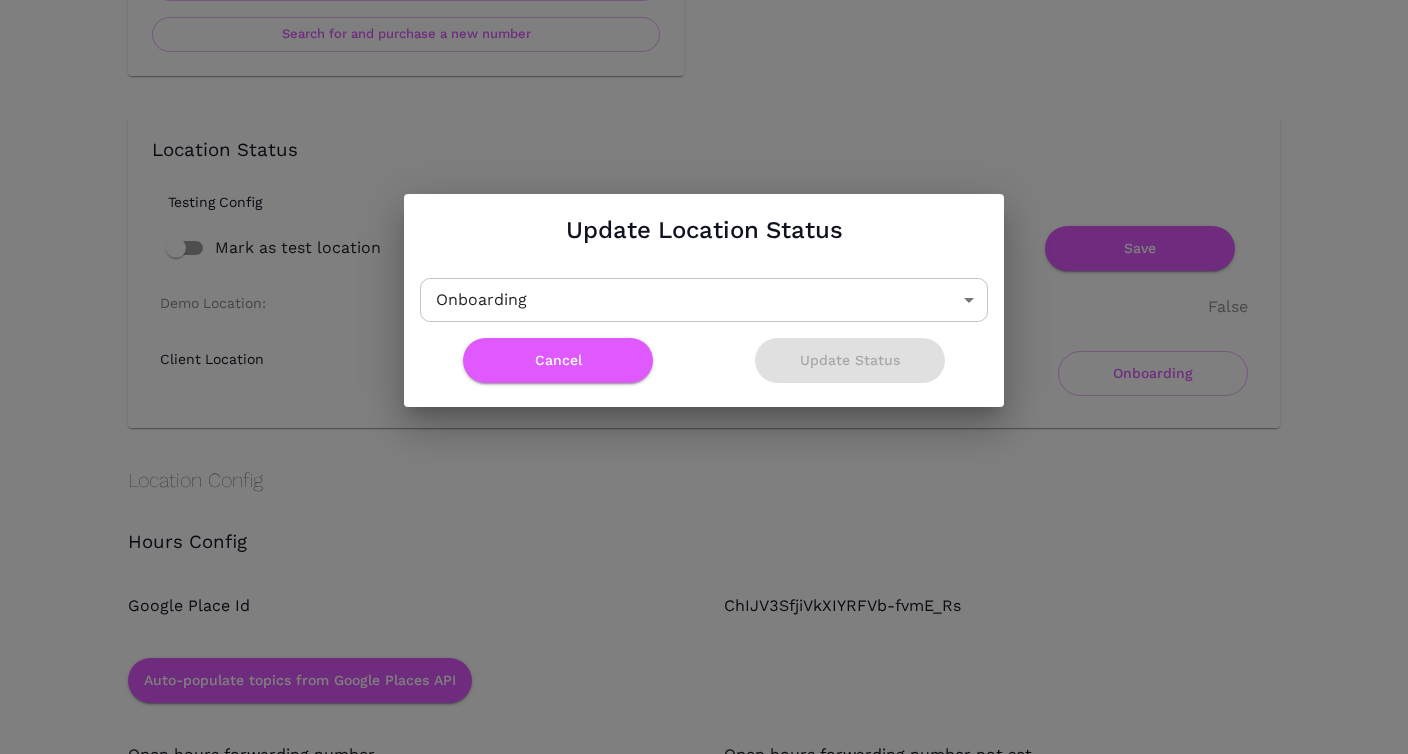 click on "Location Admin Page Ruth’s Chris Steak House La Cantera Back To Dashboard New Dashboard Admin Business Location Details Name Ruth’s Chris Steak House La Cantera Name Country United States Country Time Zone Central Time Time Zone Tag   * Full Service Restaurant FULL_SERVICE_RESTAURANT ​ Subscriptions OpenTablePlugin Save Messaging Config Include Branding Save Telephony Config Forwarding Timeout 600 Forwarding Timeout Telephony Type Twilio Websocket TwilioWebsocket ​ Phone Number (+1XXXXXXXXXX) +12109429282 Phone Number (+1XXXXXXXXXX) Save Configure Phone Number & Fallback Search for and purchase a new number Location Status Testing Config Mark as test location Save Demo Location: False Client Location Onboarding Location Config Hours Config Google Place Id ChIJV3SfjiVkXIYRFVb-fvmE_Rs Auto-populate topics from Google Places API Open hours forwarding number Open hours forwarding number not set Change hours config Location sub-brand details Print Name Ruth’s Chris Steak House La Cantera Print Name" at bounding box center (704, -905) 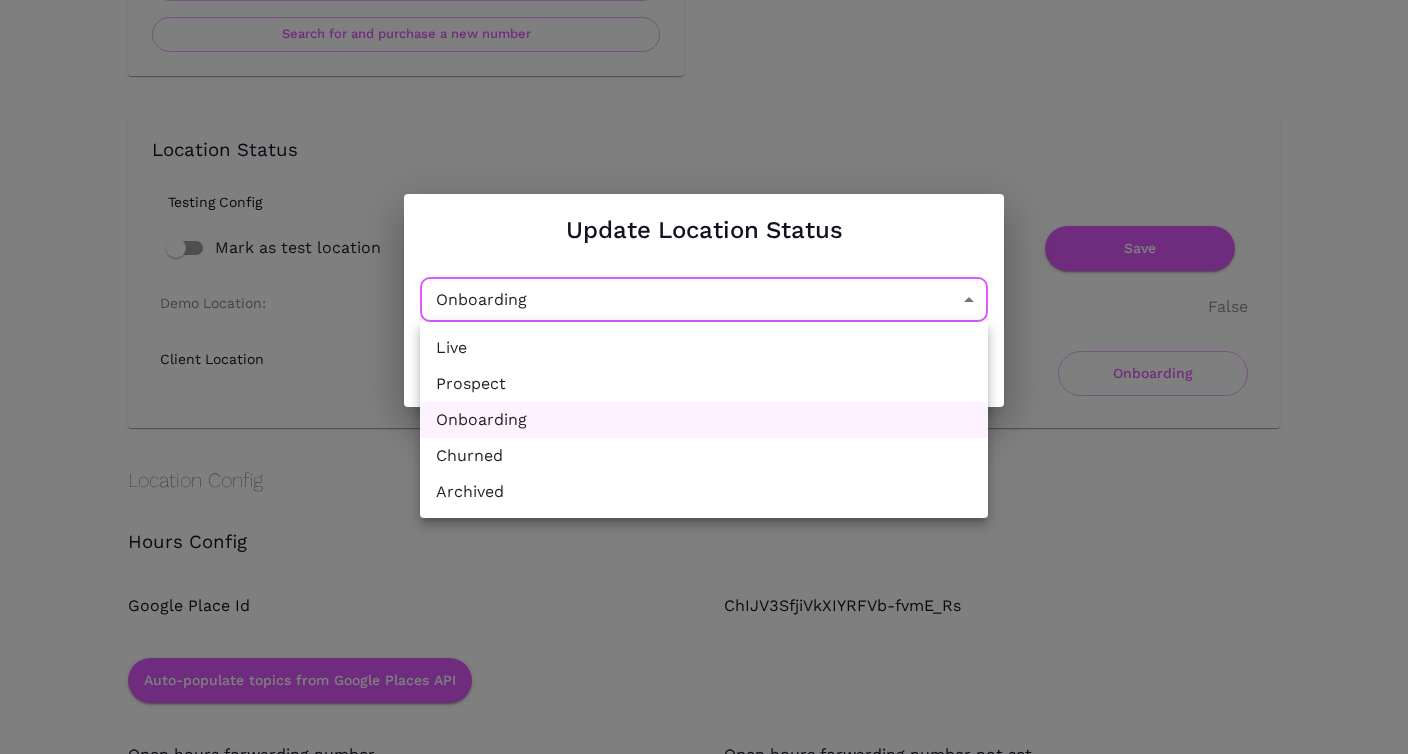 click on "Live" at bounding box center [704, 348] 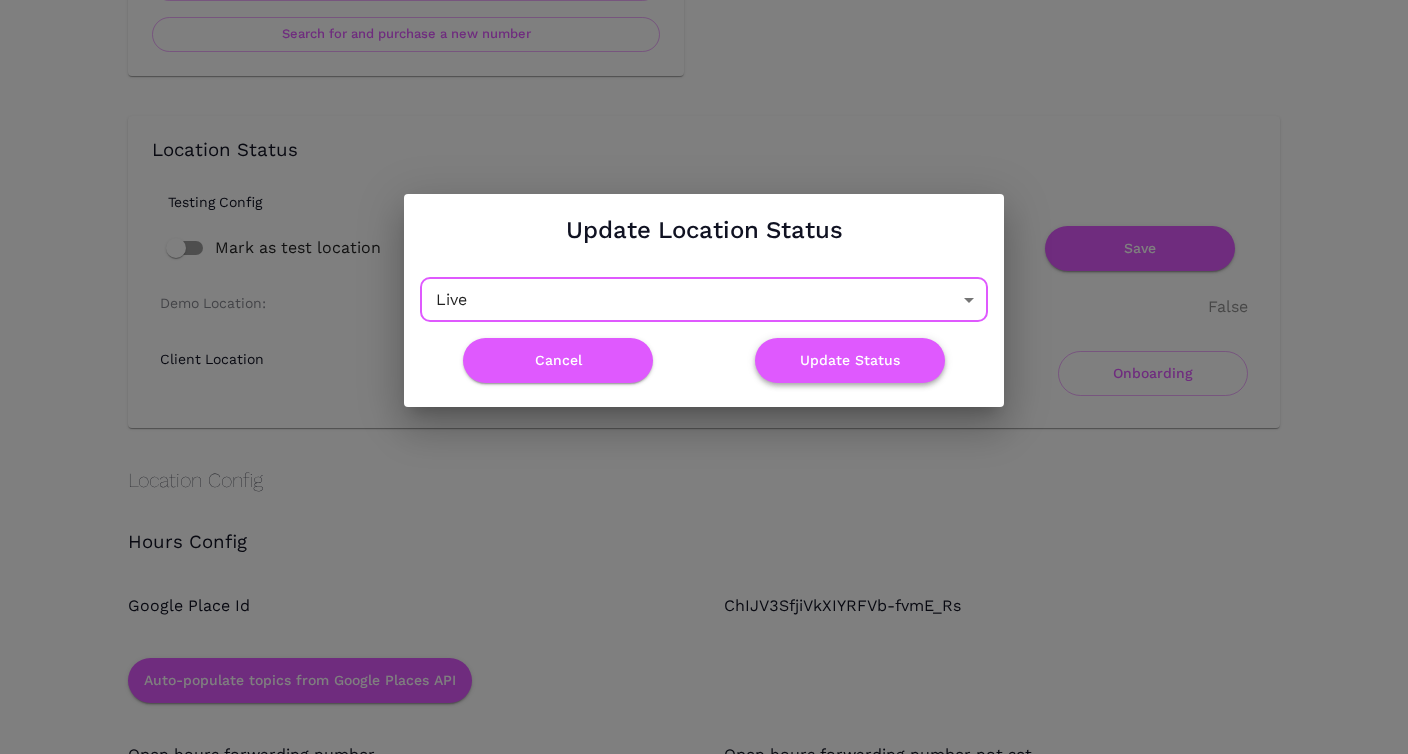 click on "Update Status" at bounding box center (850, 360) 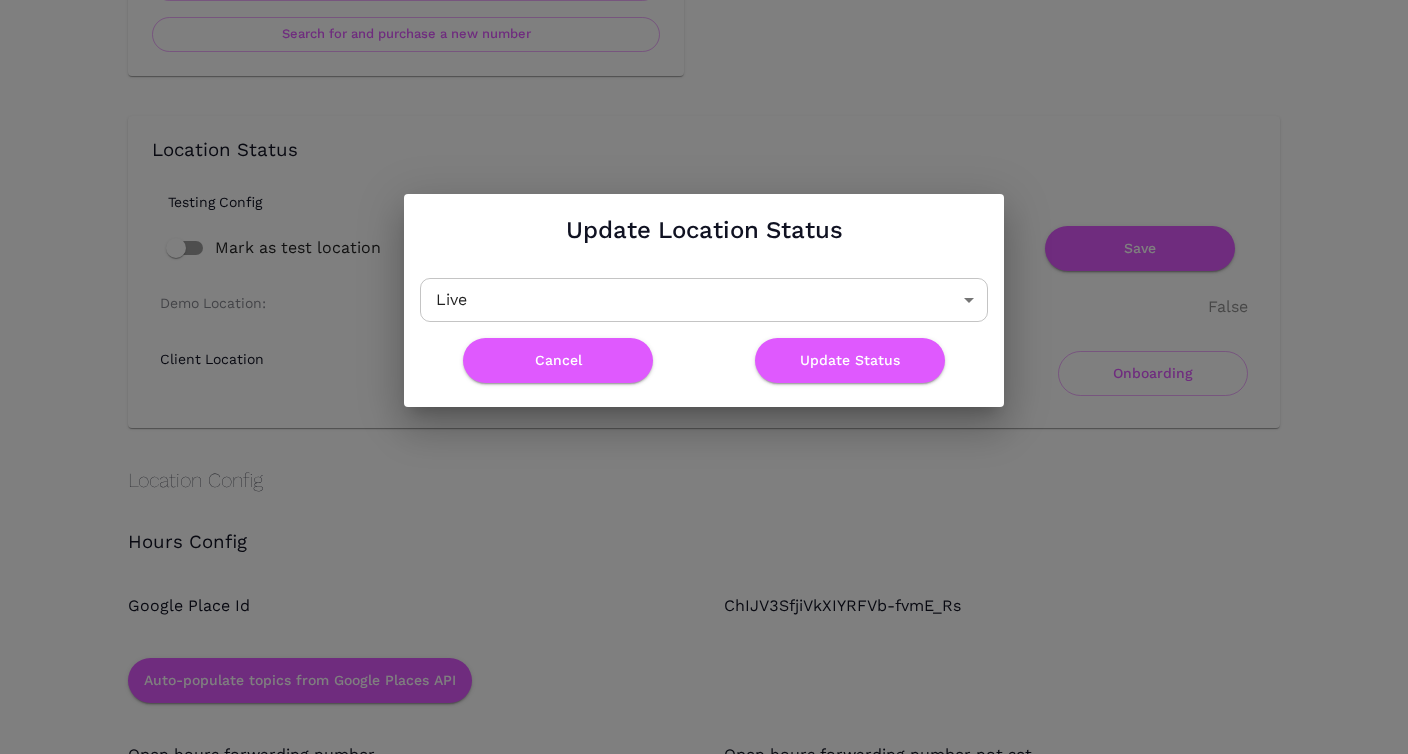 scroll, scrollTop: 0, scrollLeft: 0, axis: both 